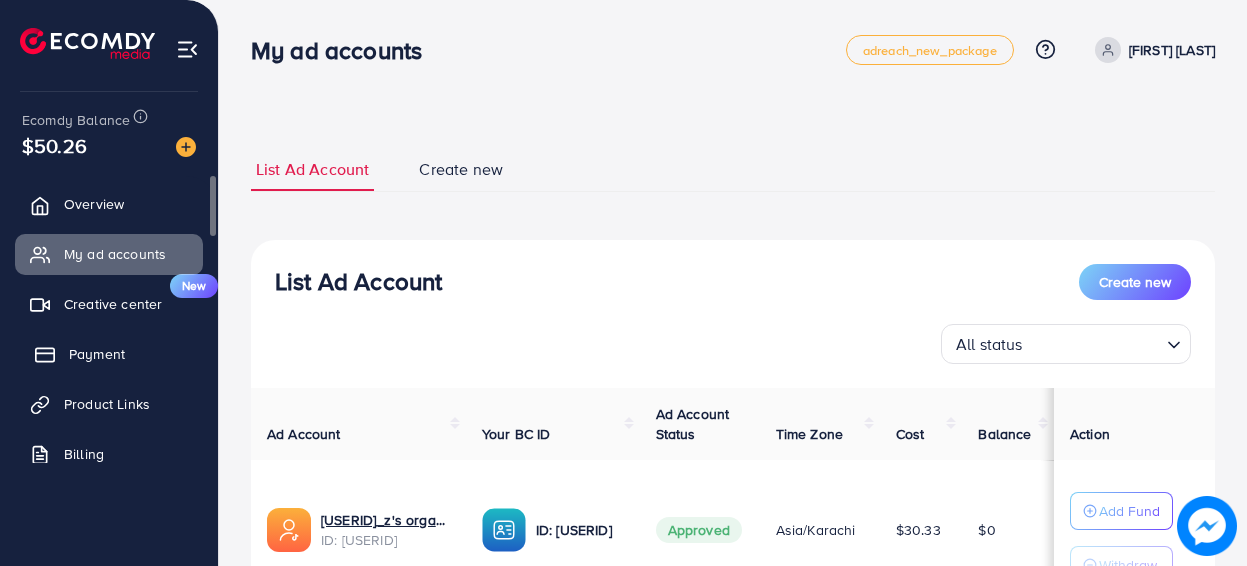 scroll, scrollTop: 177, scrollLeft: 0, axis: vertical 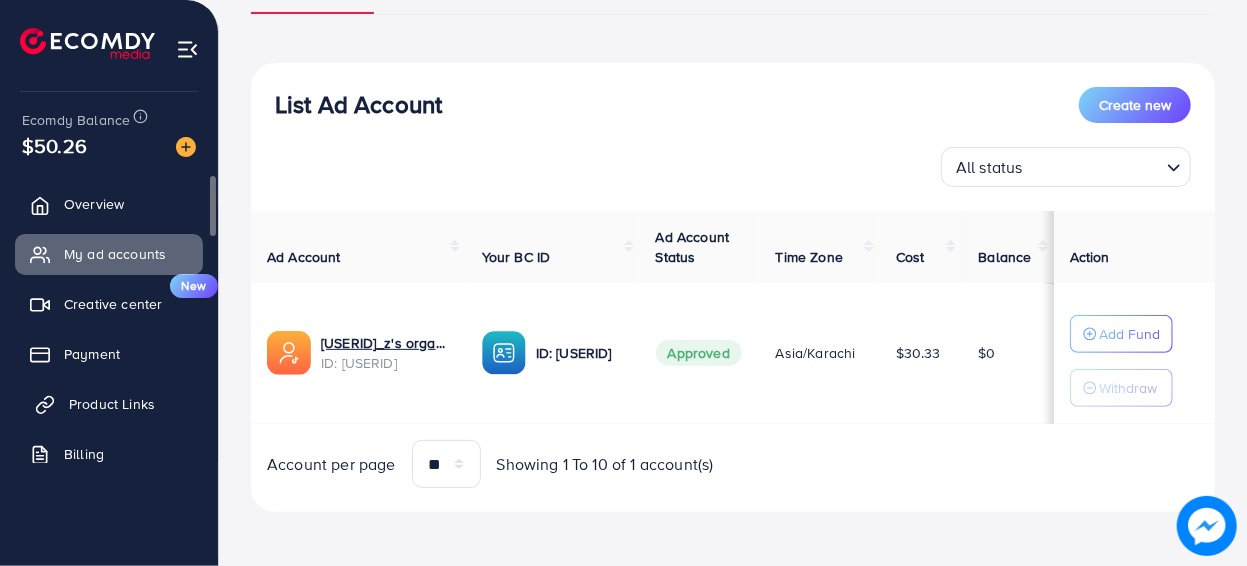click on "Product Links" at bounding box center [112, 404] 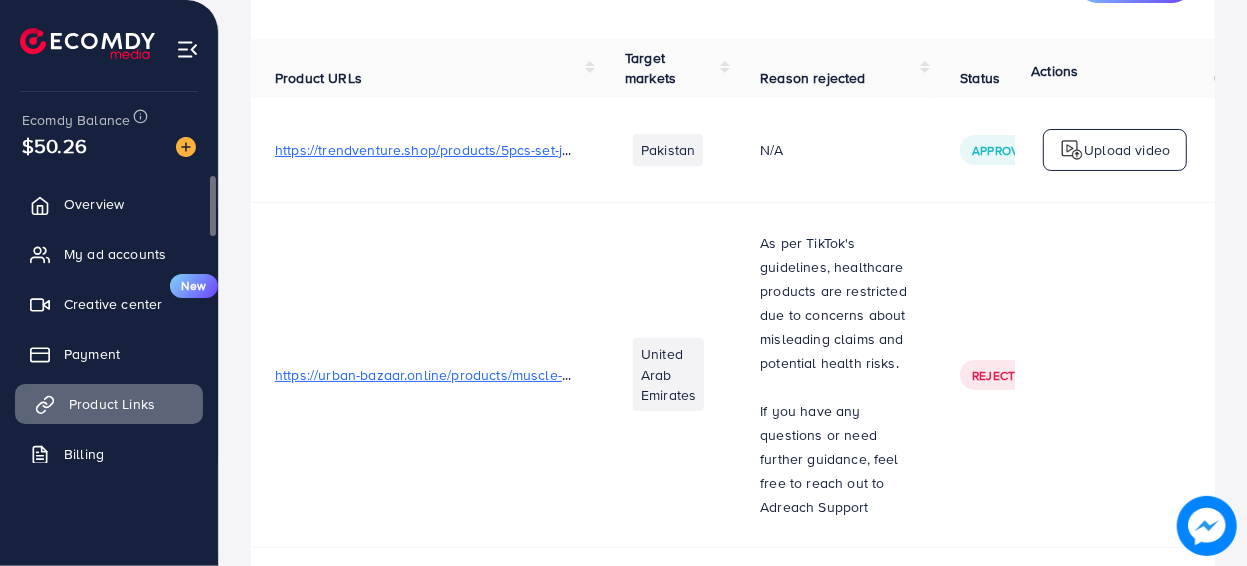 scroll, scrollTop: 0, scrollLeft: 0, axis: both 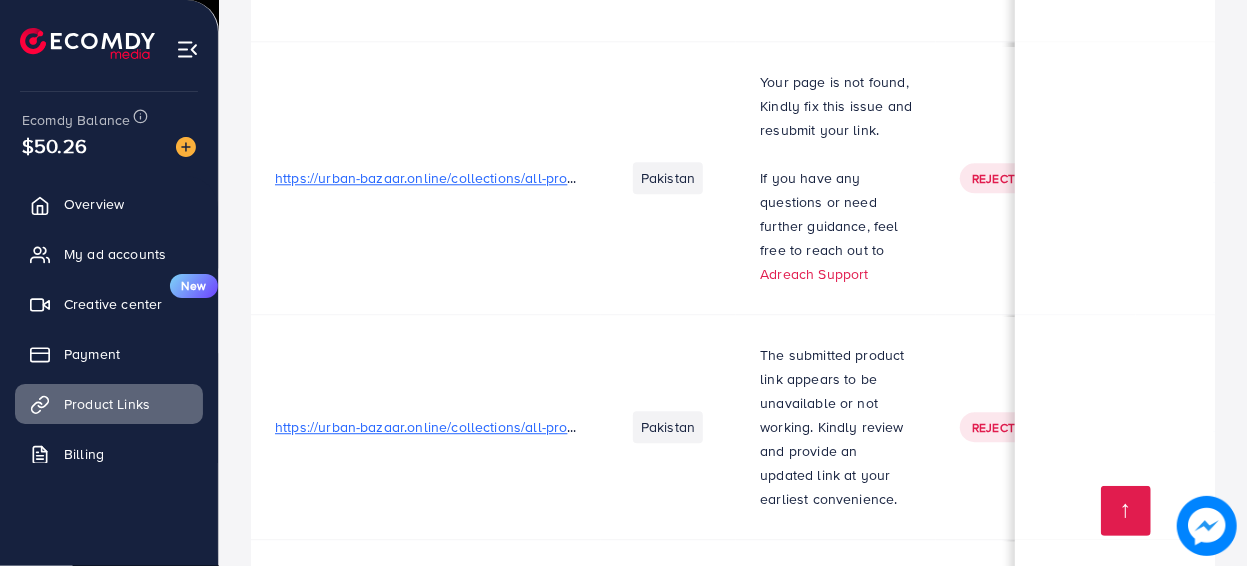 click on "Rejected" at bounding box center (1001, 427) 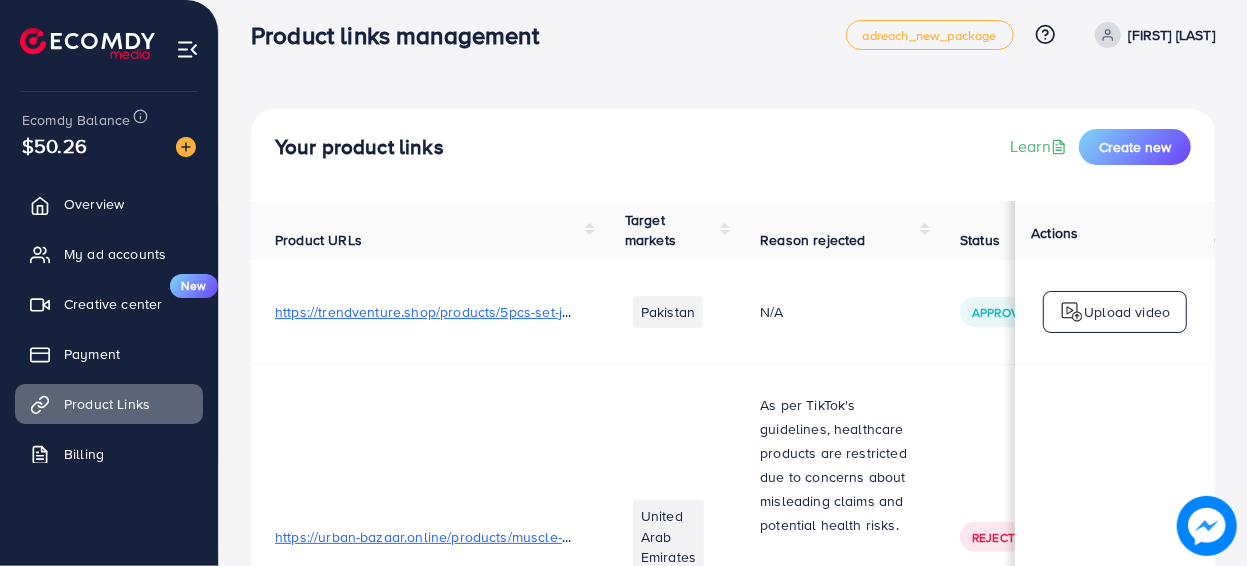 scroll, scrollTop: 0, scrollLeft: 0, axis: both 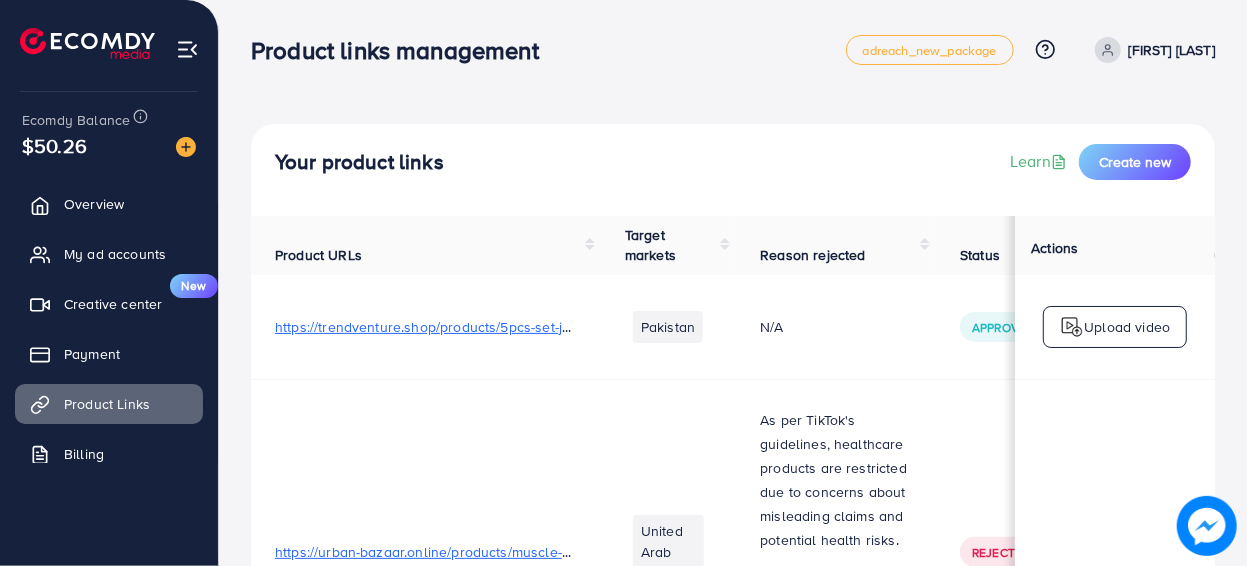 click on "Your product links   Learn   Create new" at bounding box center (733, 170) 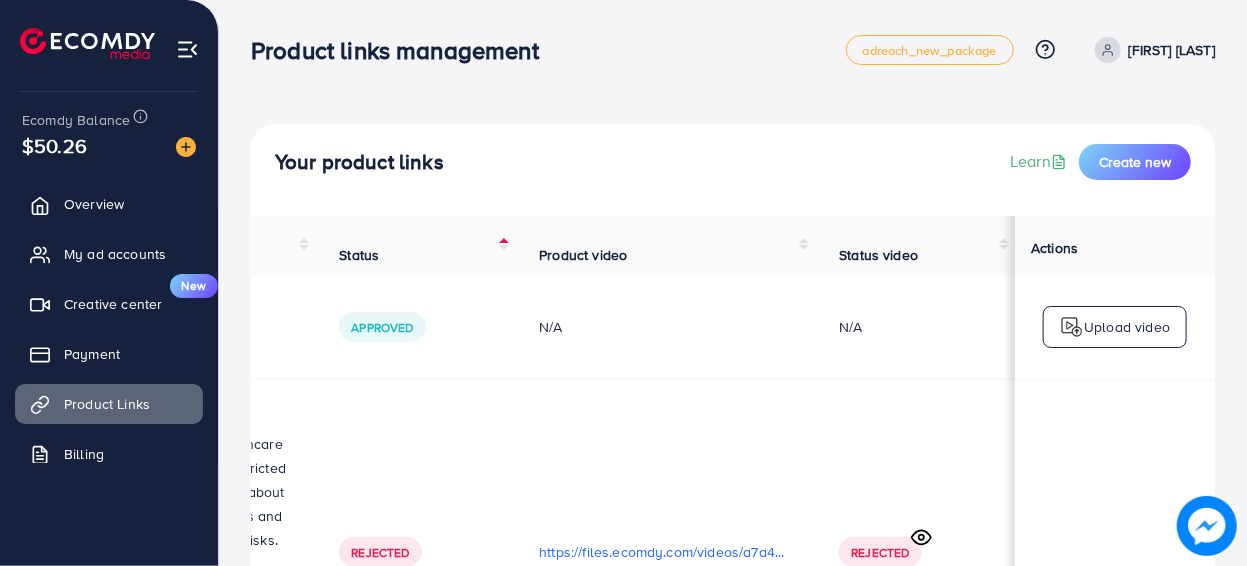 scroll, scrollTop: 2, scrollLeft: 624, axis: both 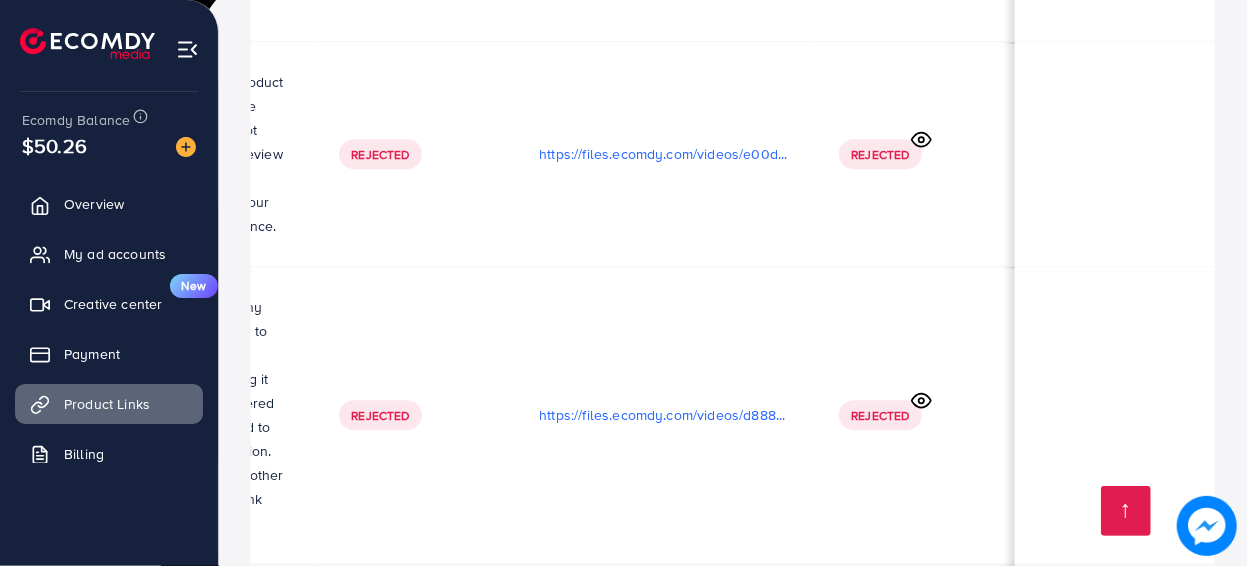 click 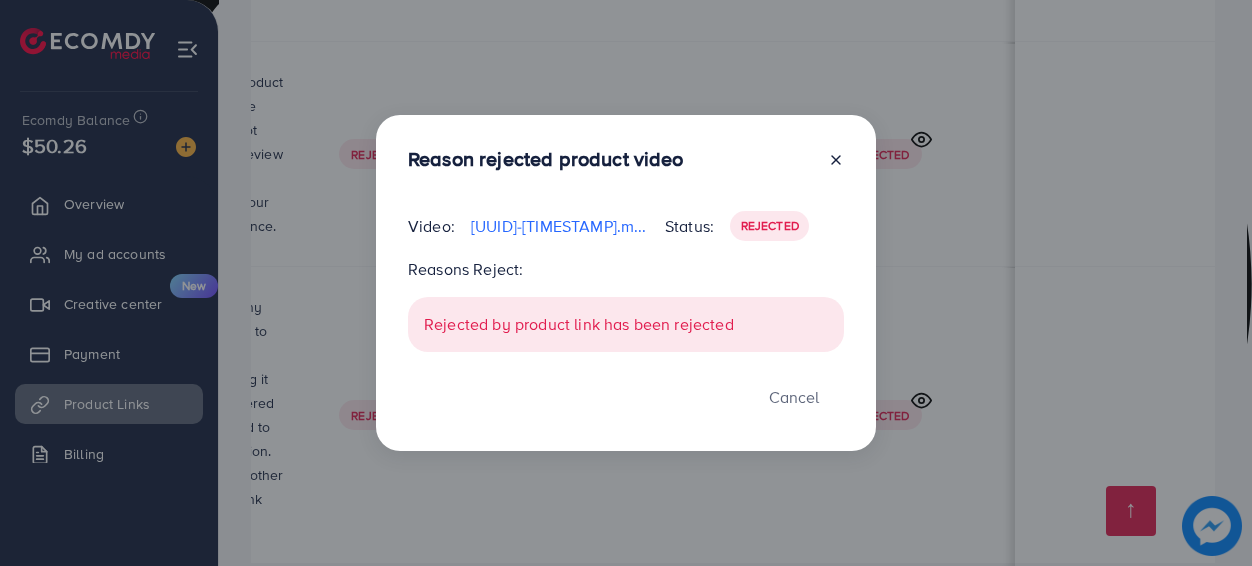 click 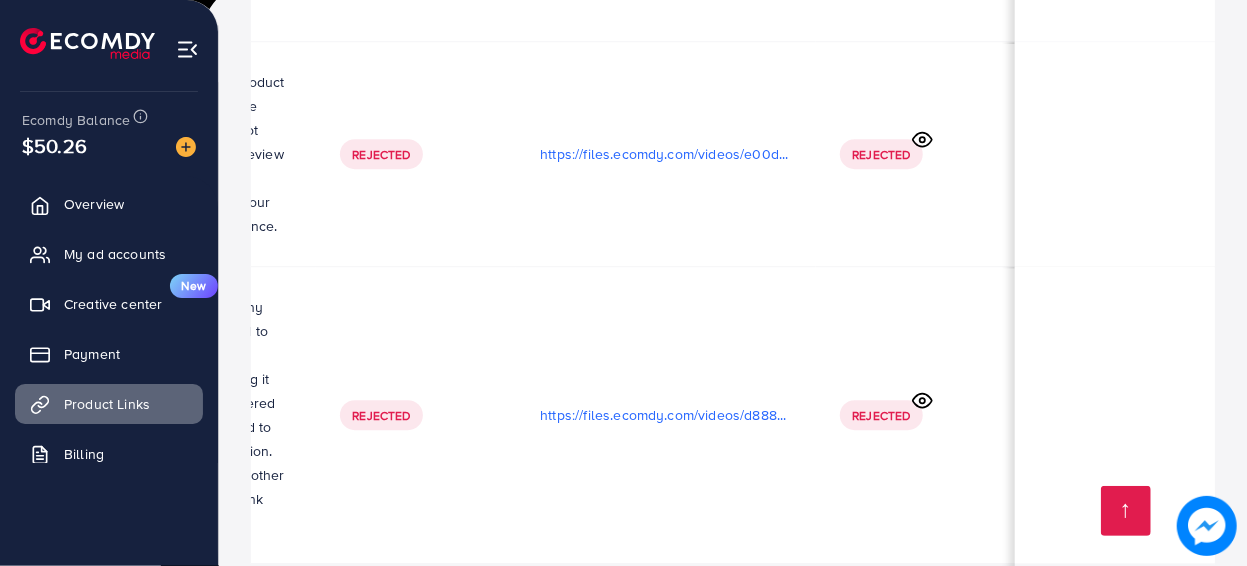 scroll, scrollTop: 0, scrollLeft: 620, axis: horizontal 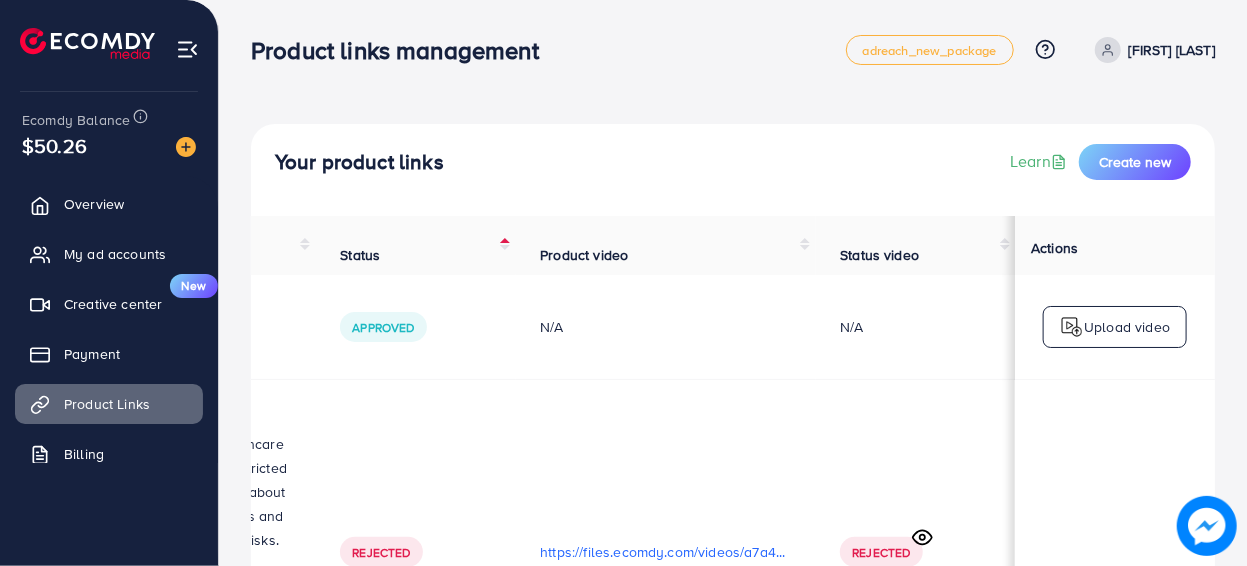 click on "Reason rejected" at bounding box center (216, 245) 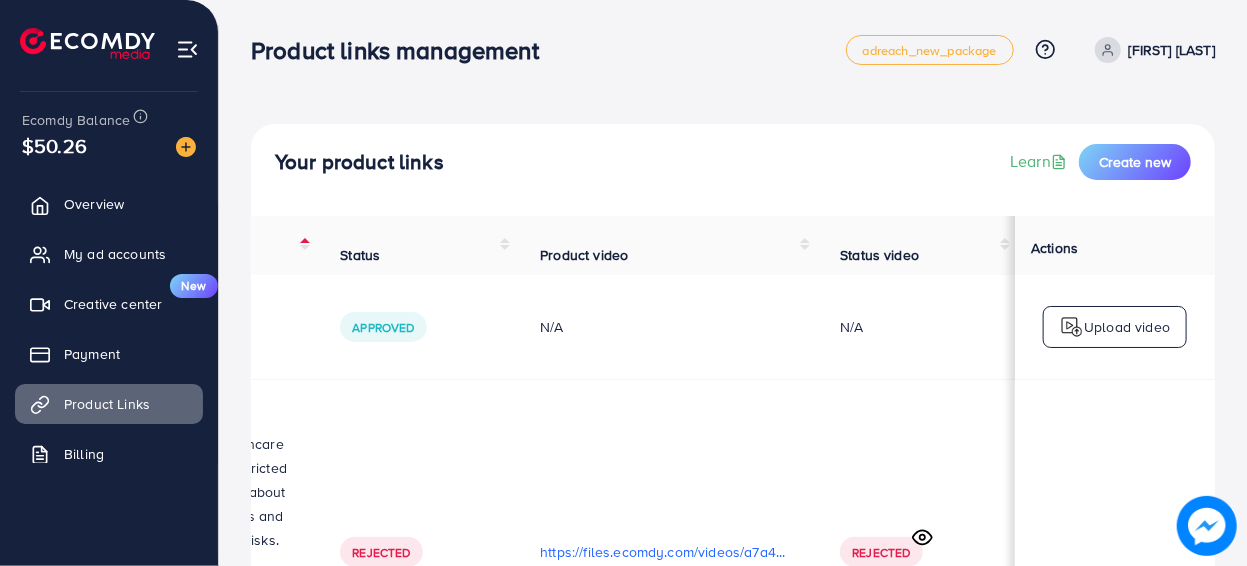 click on "Reason rejected" at bounding box center [216, 245] 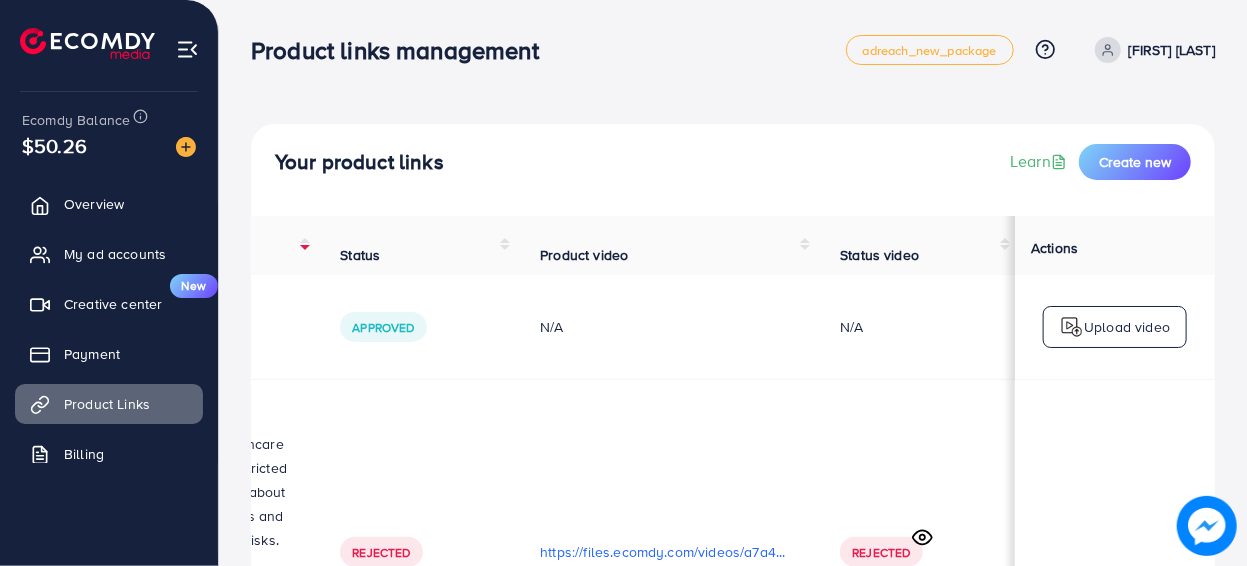 click on "Reason rejected" at bounding box center [216, 245] 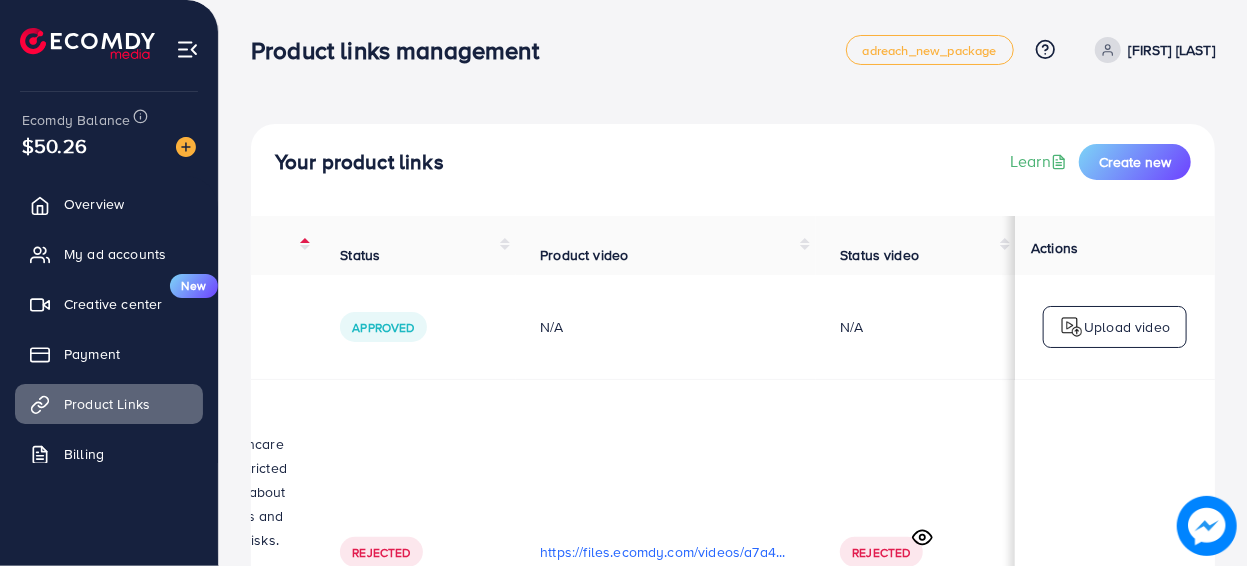 click on "N/A" at bounding box center [216, 327] 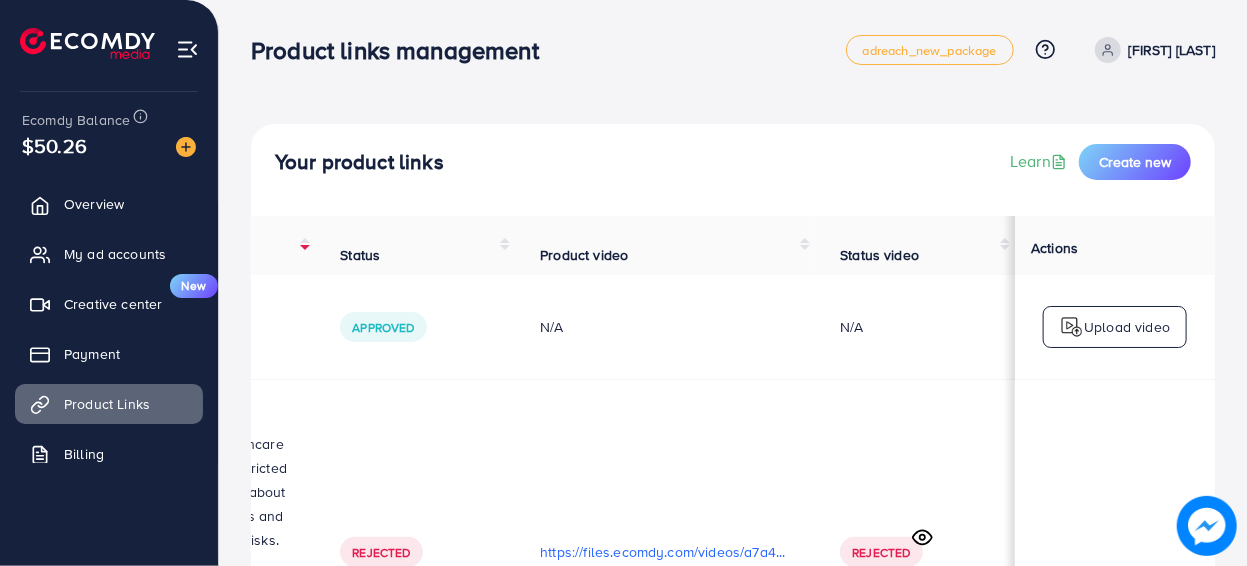 click on "Reason rejected" at bounding box center [216, 245] 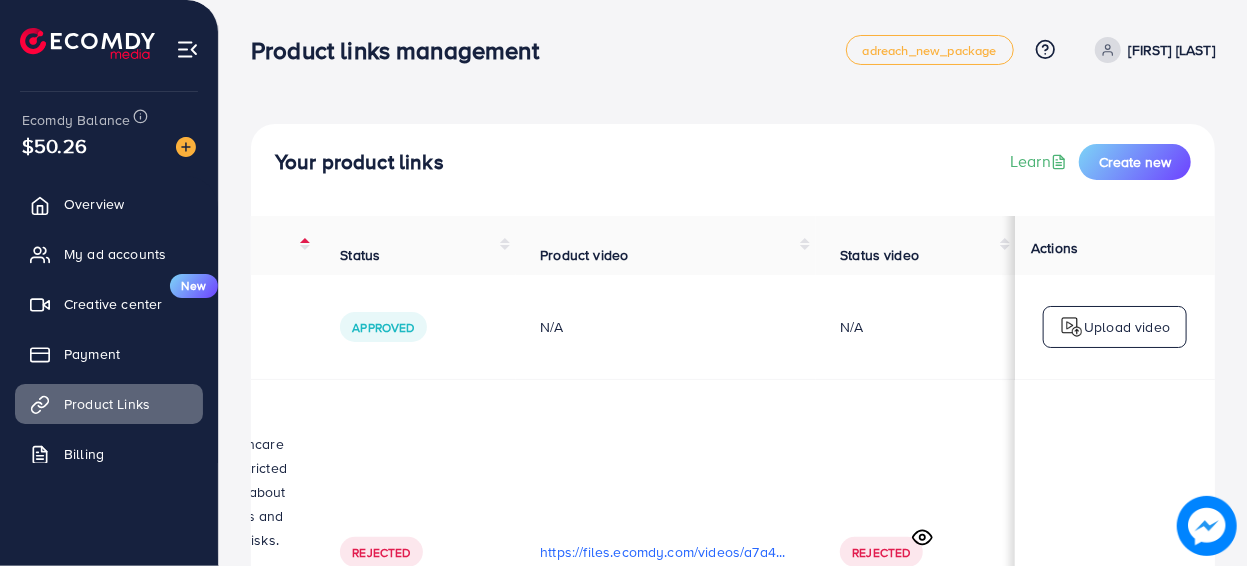 click on "Reason rejected" at bounding box center [216, 245] 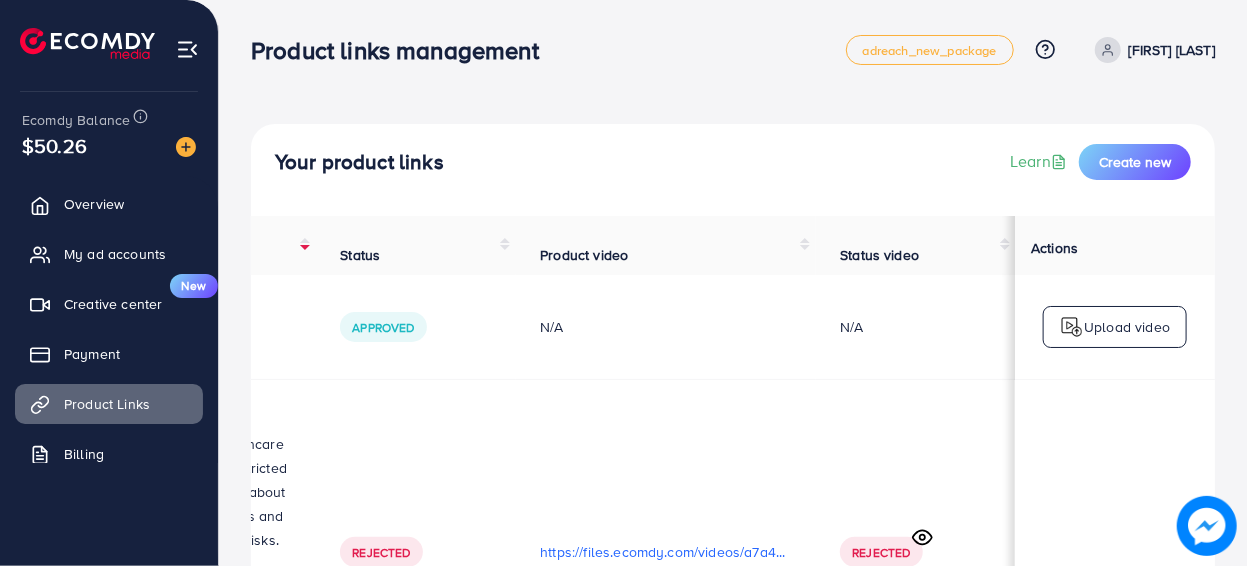 click on "Reason rejected" at bounding box center [216, 245] 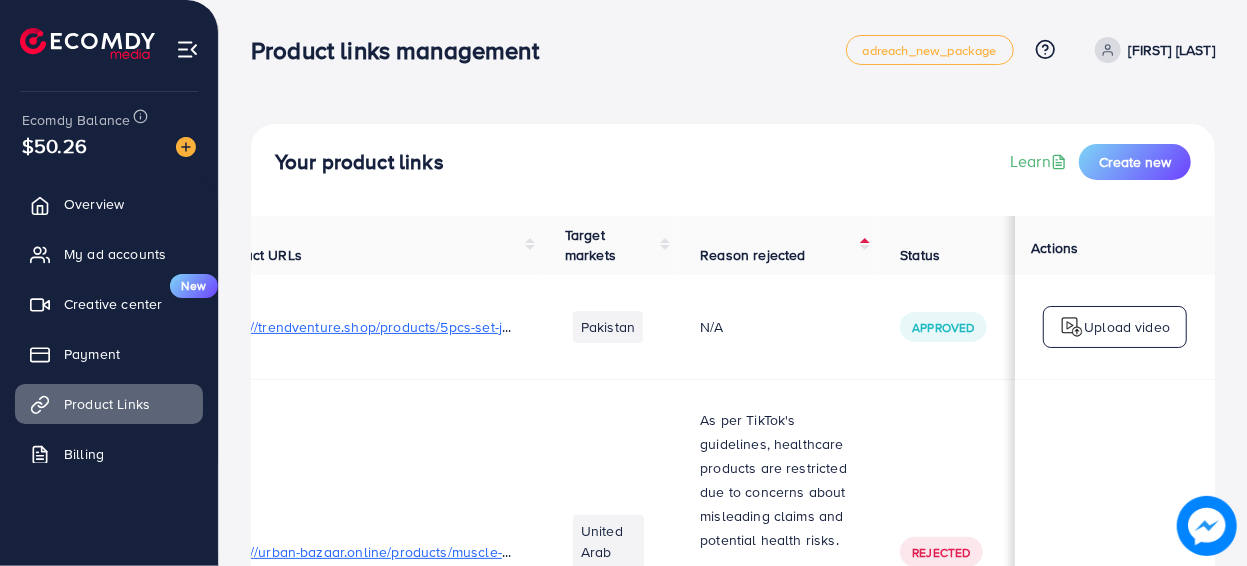 scroll, scrollTop: 0, scrollLeft: 0, axis: both 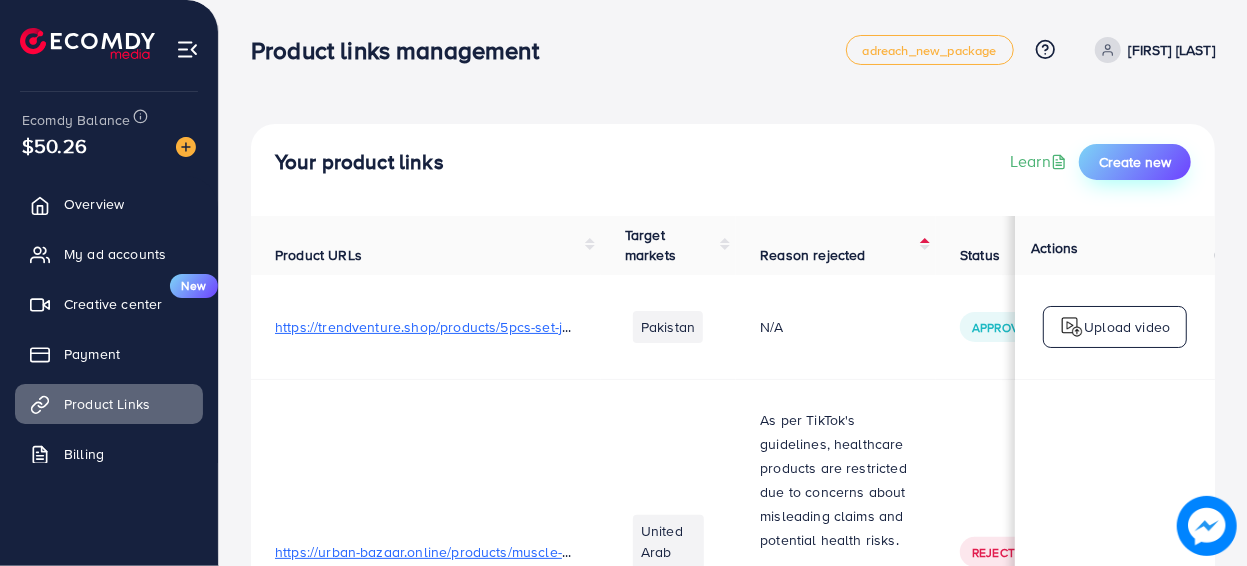 click on "Create new" at bounding box center (1135, 162) 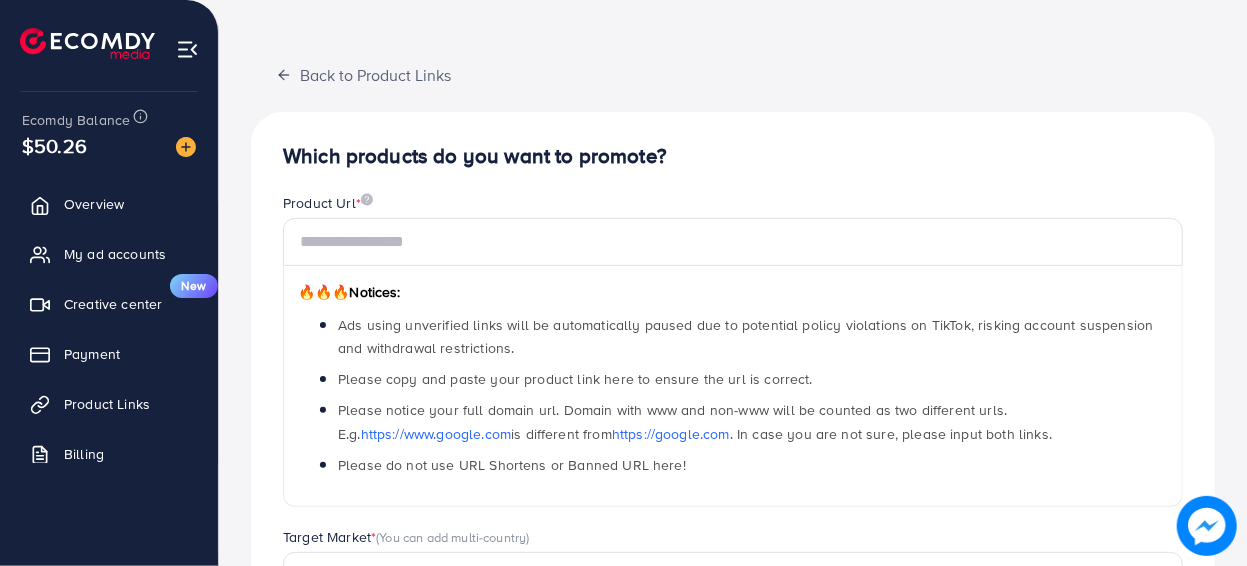 scroll, scrollTop: 72, scrollLeft: 0, axis: vertical 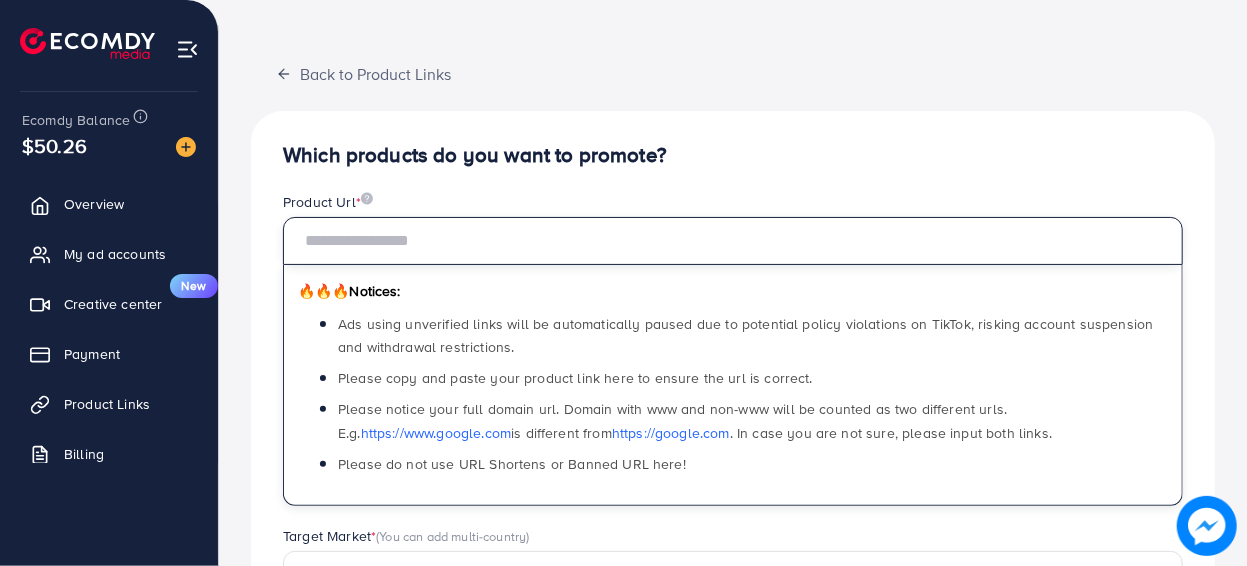 click at bounding box center (733, 241) 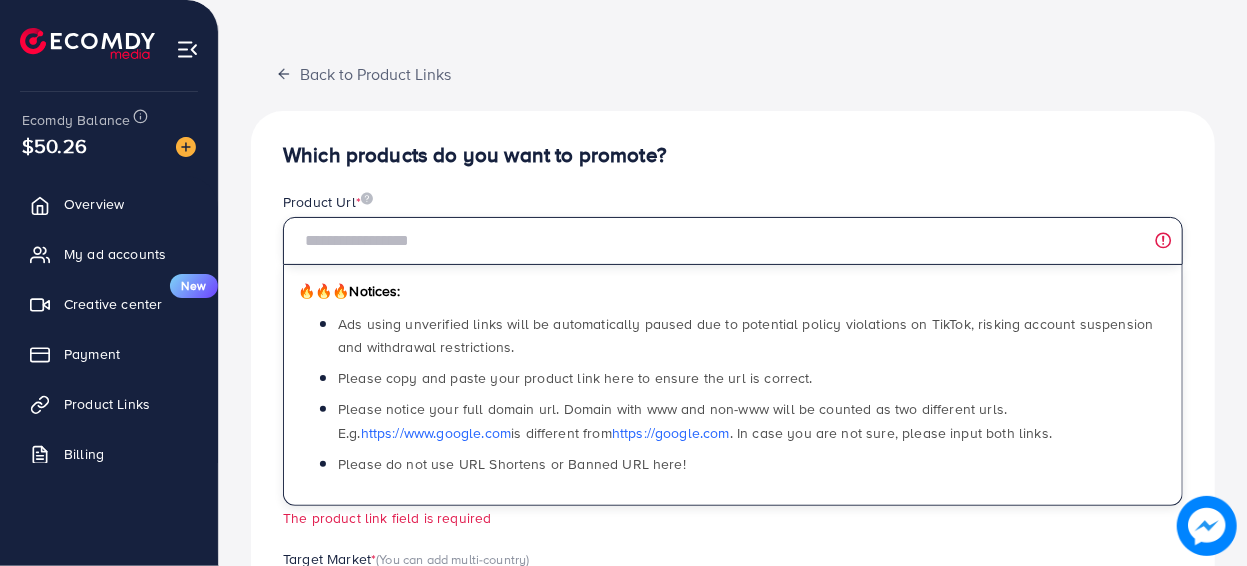 click at bounding box center (733, 241) 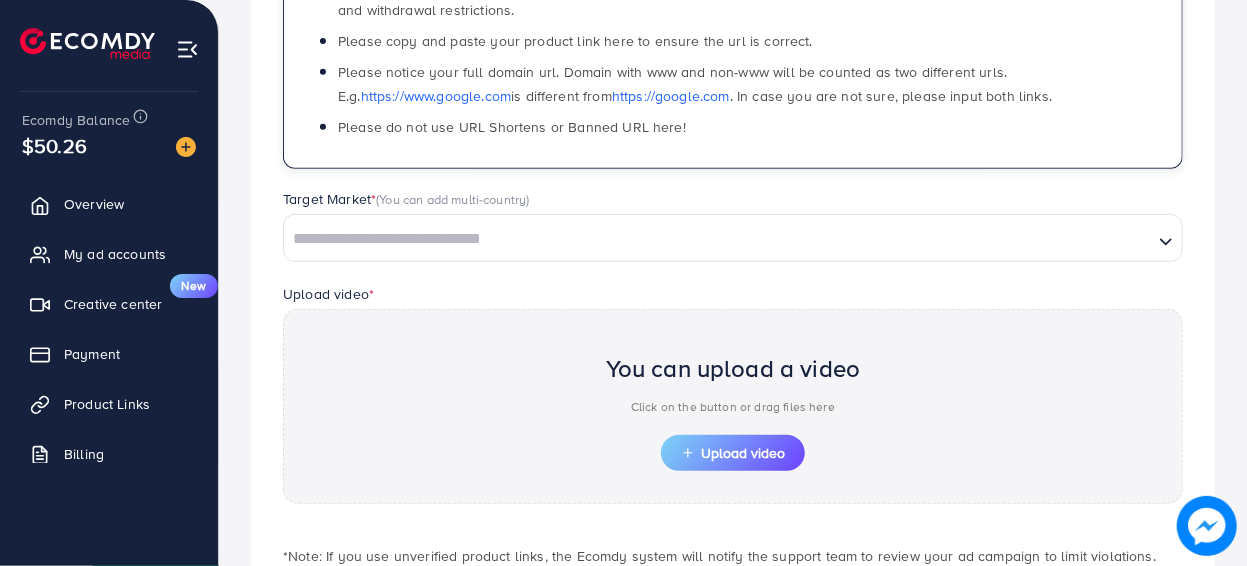 scroll, scrollTop: 410, scrollLeft: 0, axis: vertical 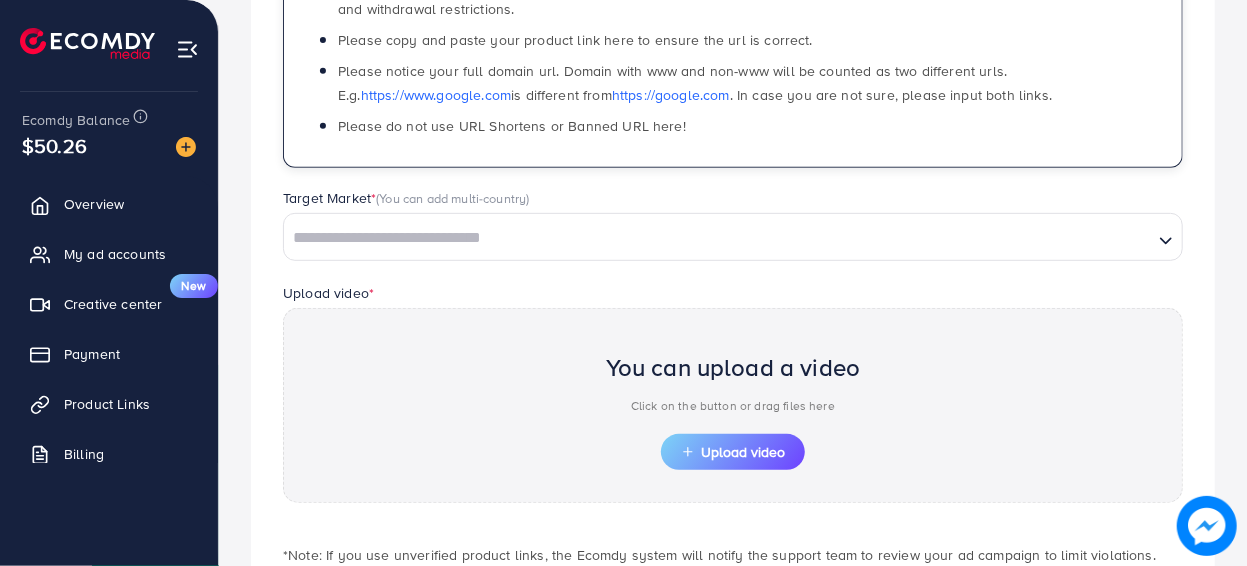 type on "**********" 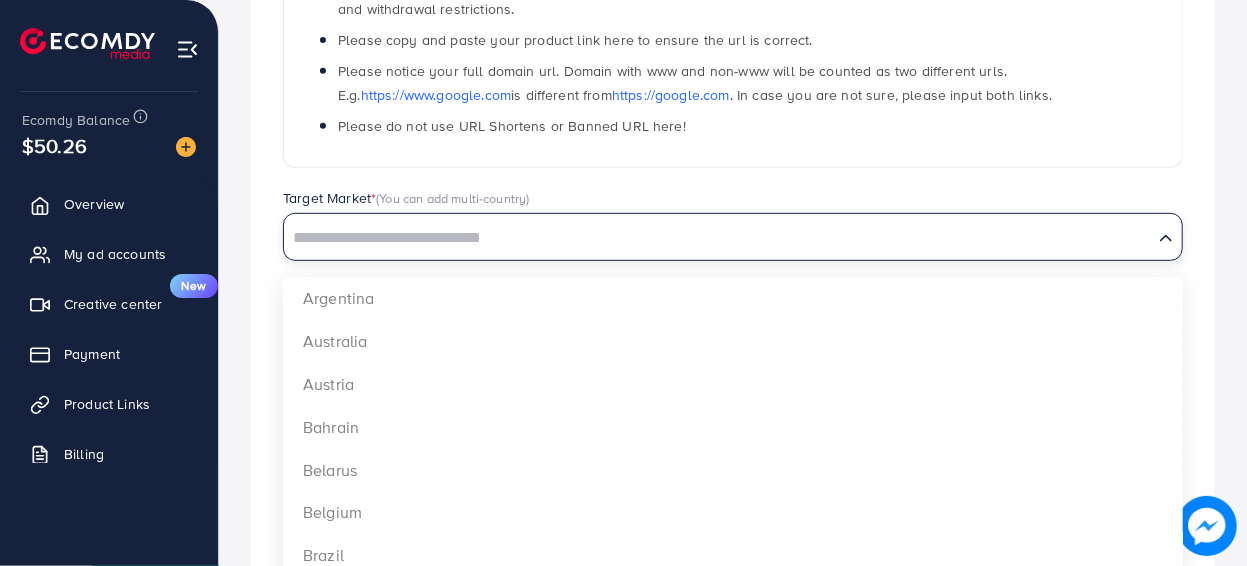 click at bounding box center [718, 238] 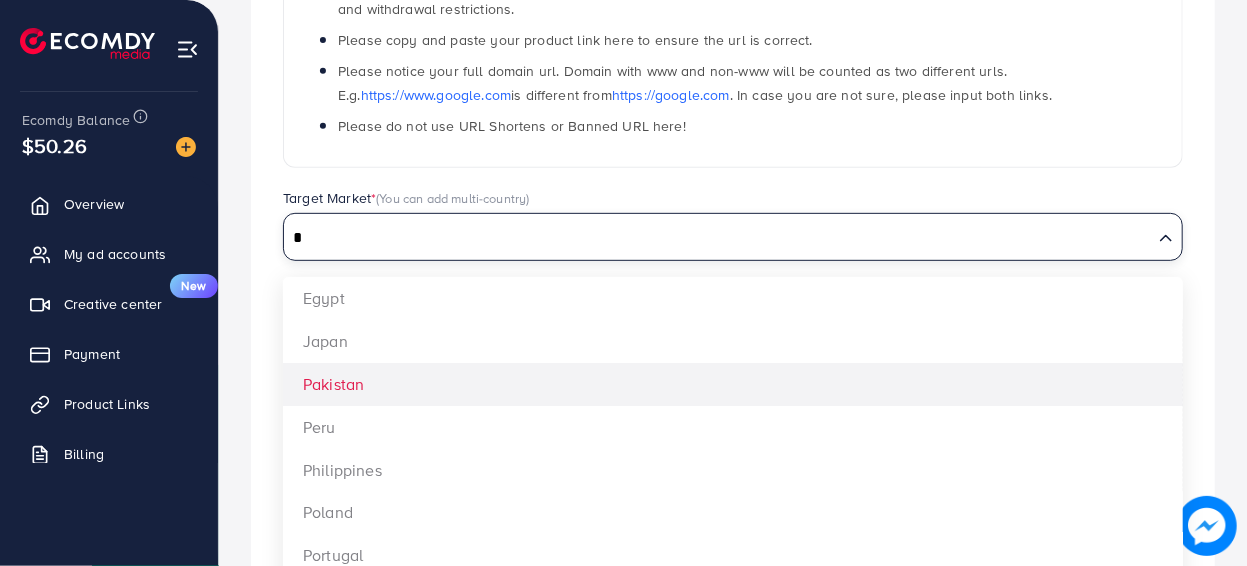 type on "*" 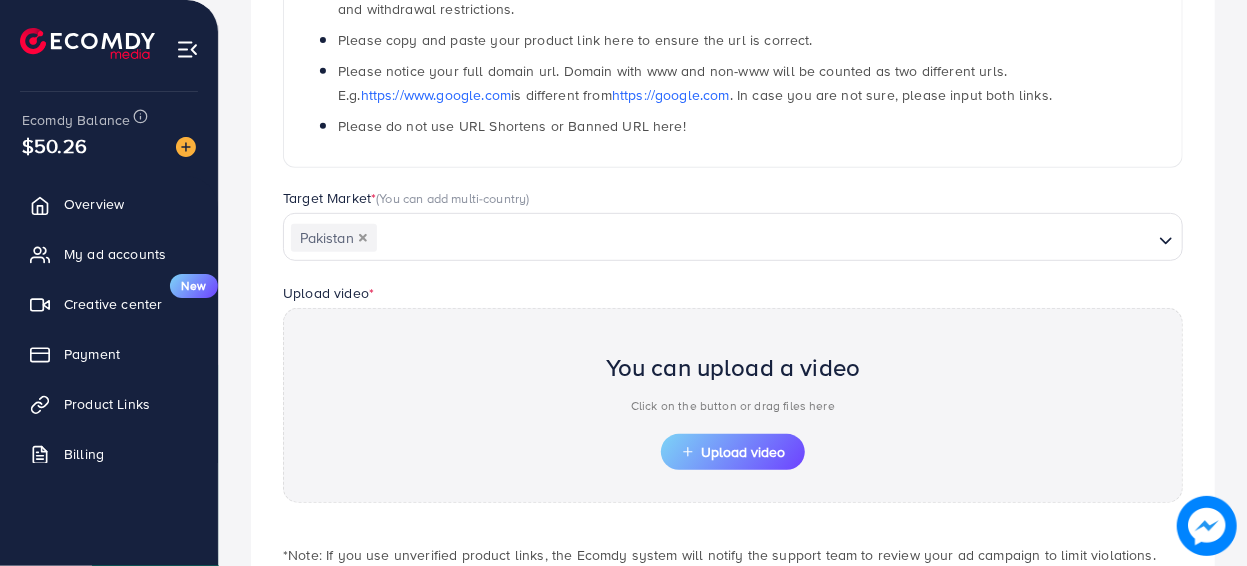 click on "**********" at bounding box center [733, 228] 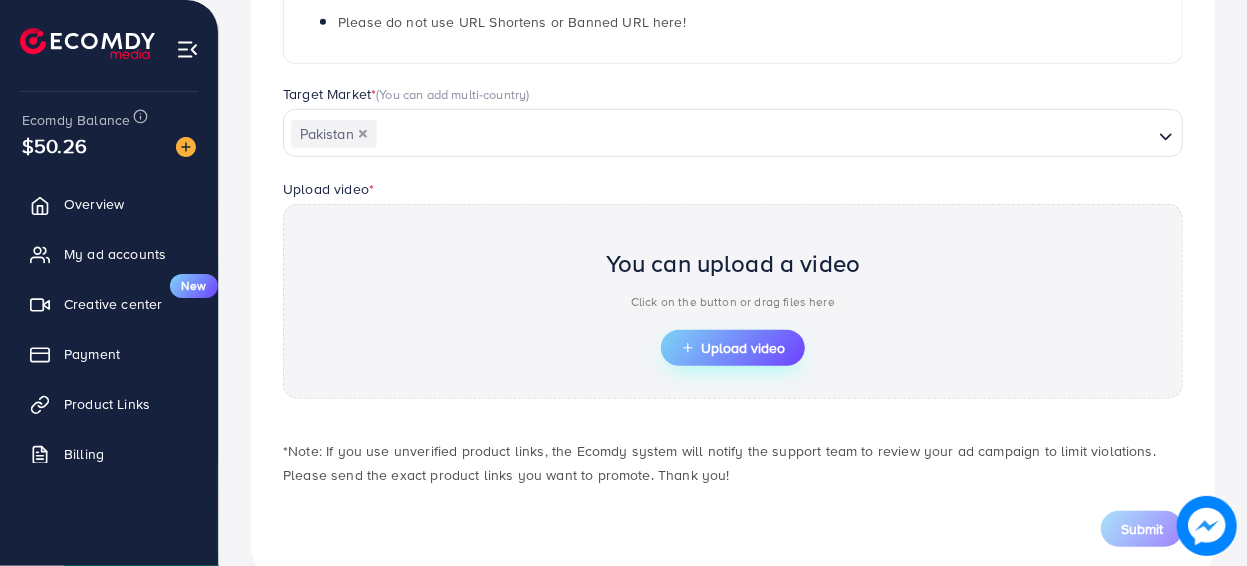 click on "Upload video" at bounding box center (733, 348) 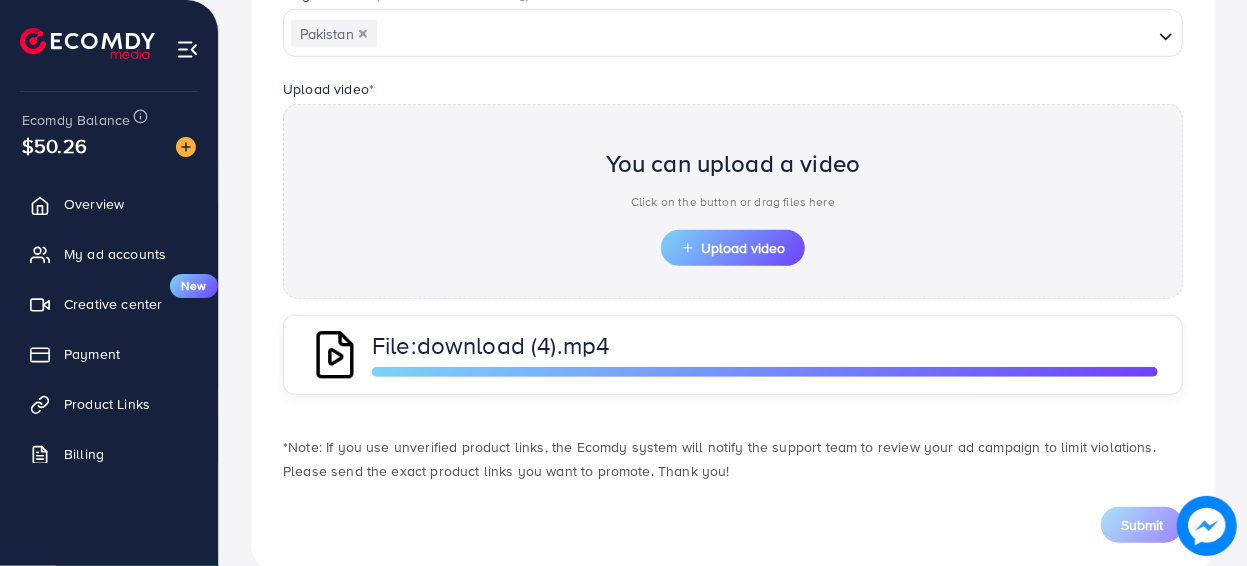 scroll, scrollTop: 526, scrollLeft: 0, axis: vertical 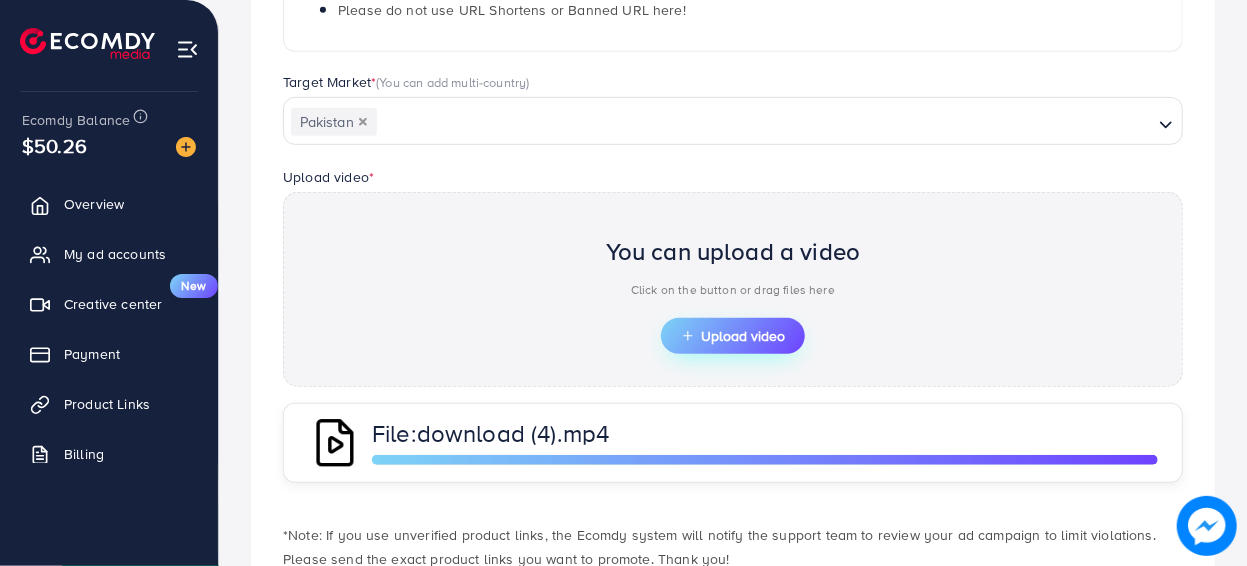 click on "Upload video" at bounding box center [733, 336] 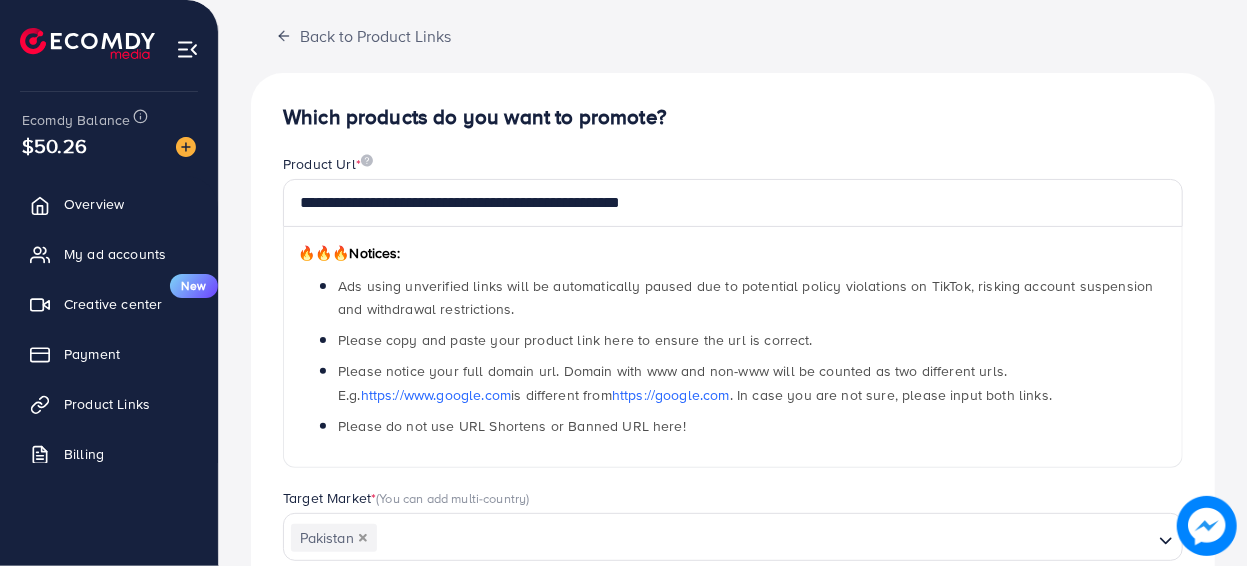 scroll, scrollTop: 93, scrollLeft: 0, axis: vertical 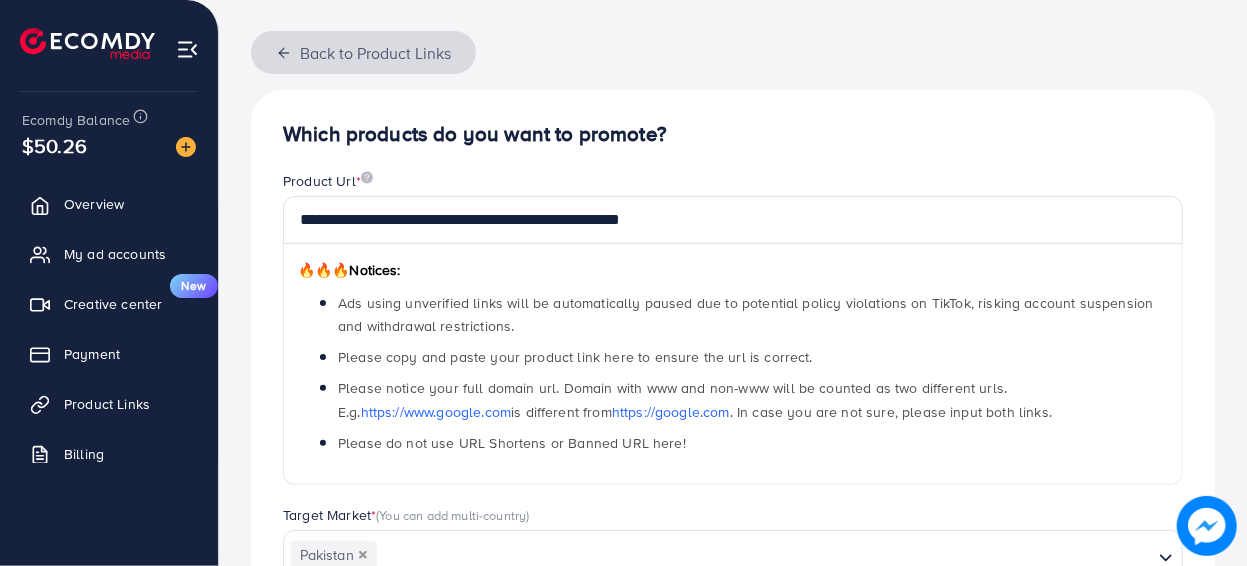 click 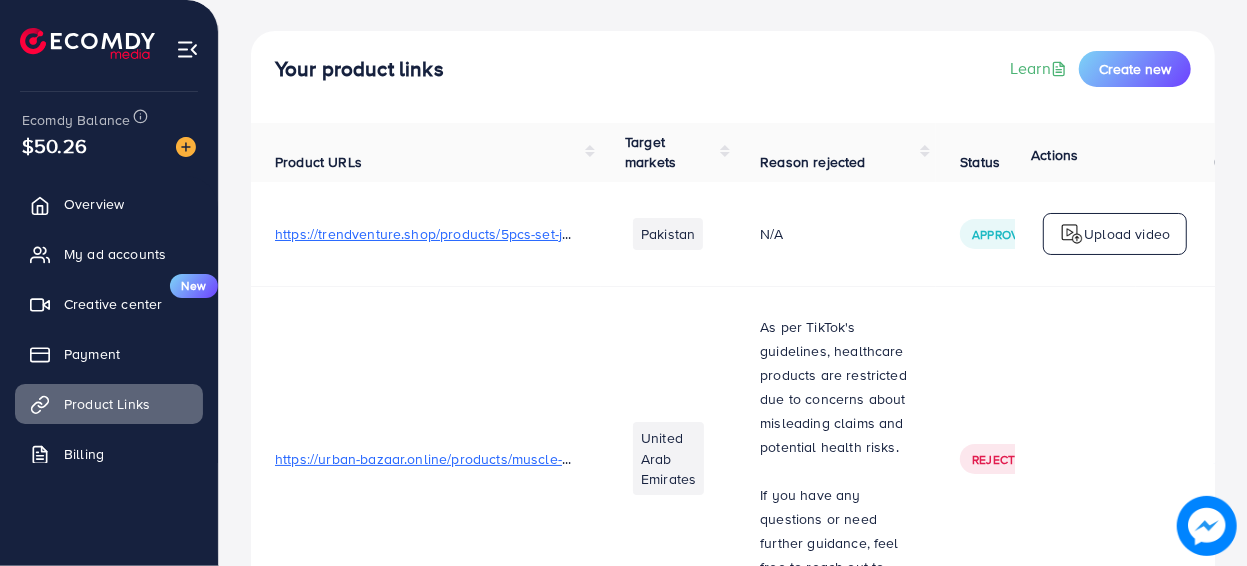 scroll, scrollTop: 0, scrollLeft: 0, axis: both 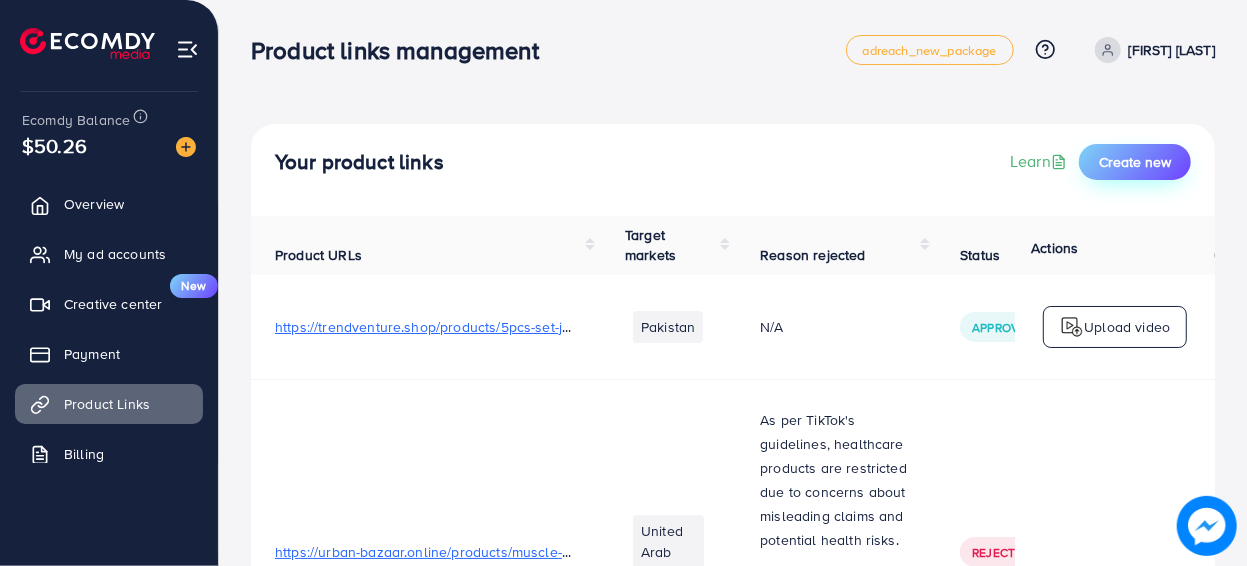 click on "Create new" at bounding box center [1135, 162] 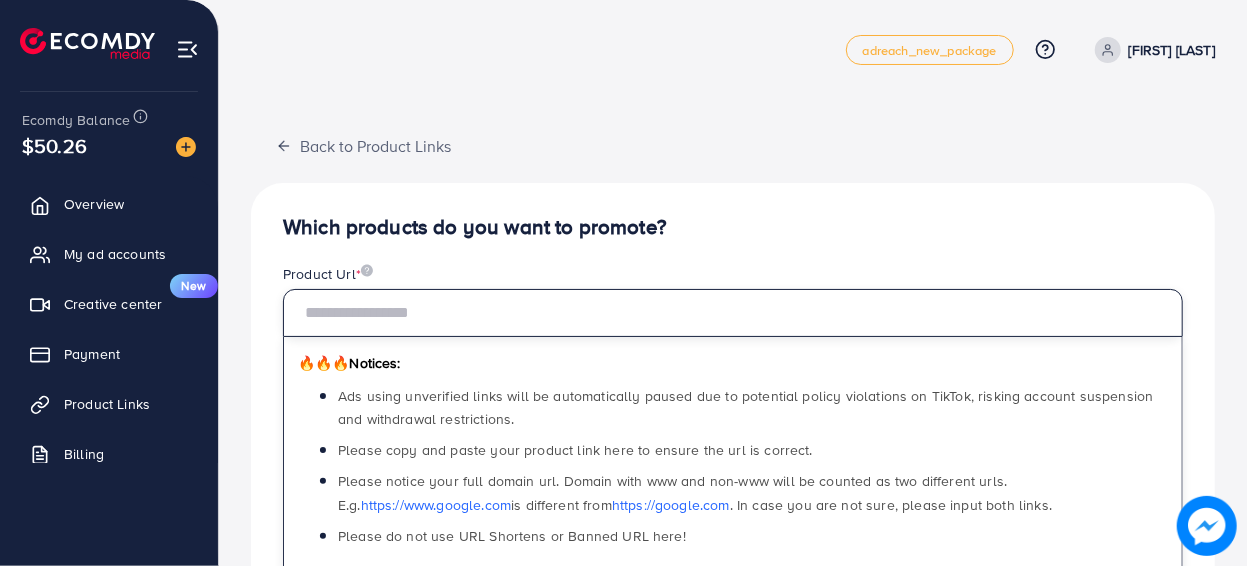 click at bounding box center [733, 313] 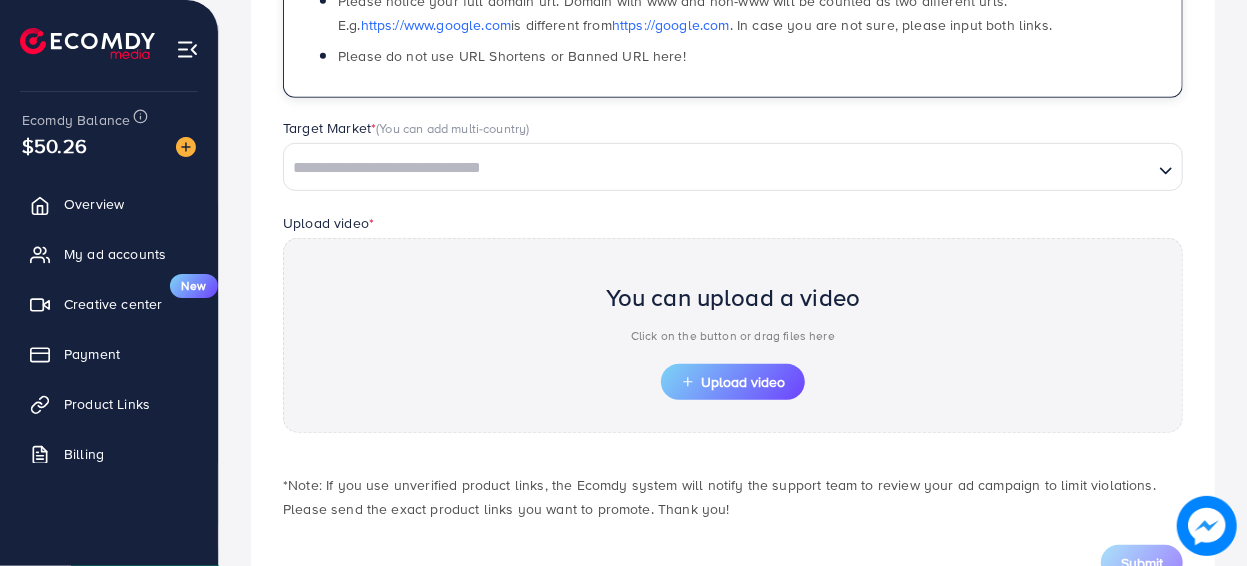 scroll, scrollTop: 509, scrollLeft: 0, axis: vertical 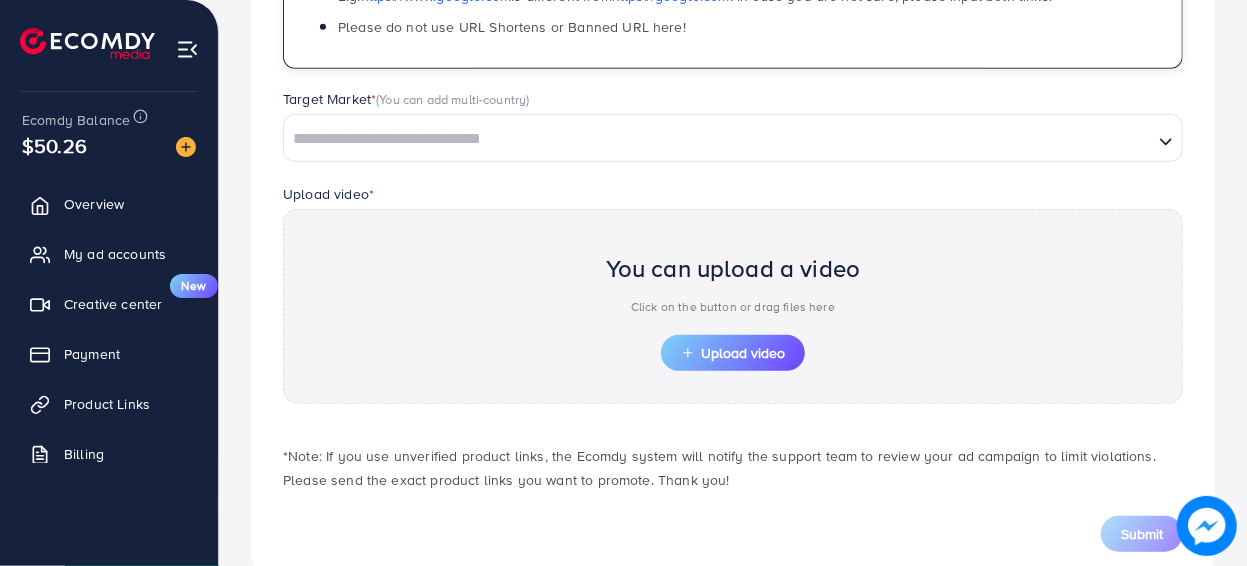 type on "**********" 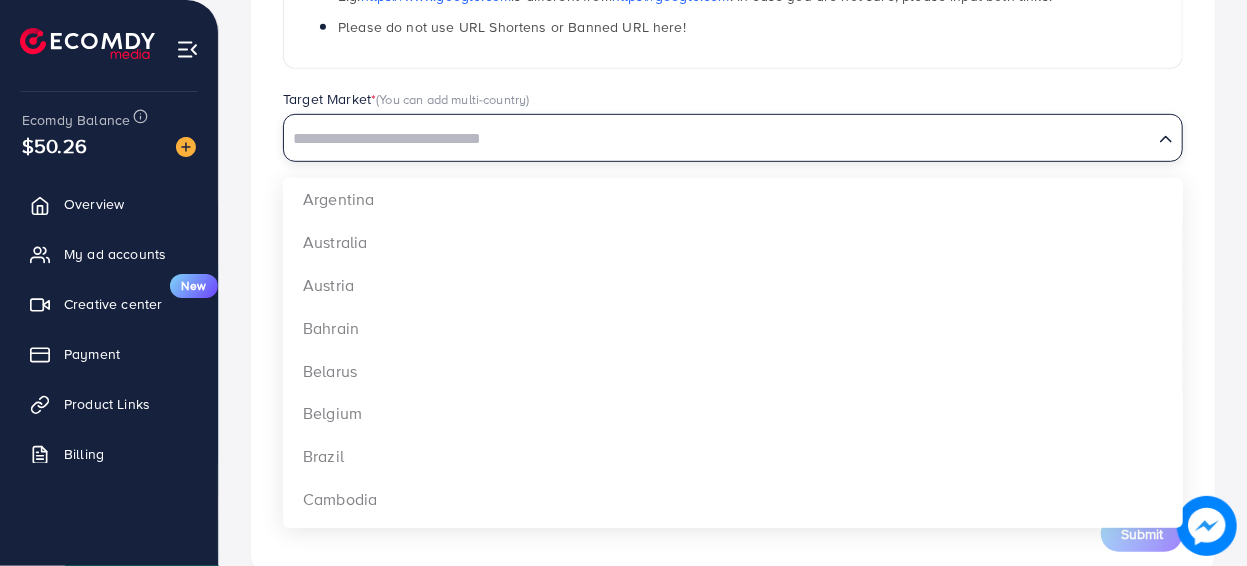 click at bounding box center [718, 139] 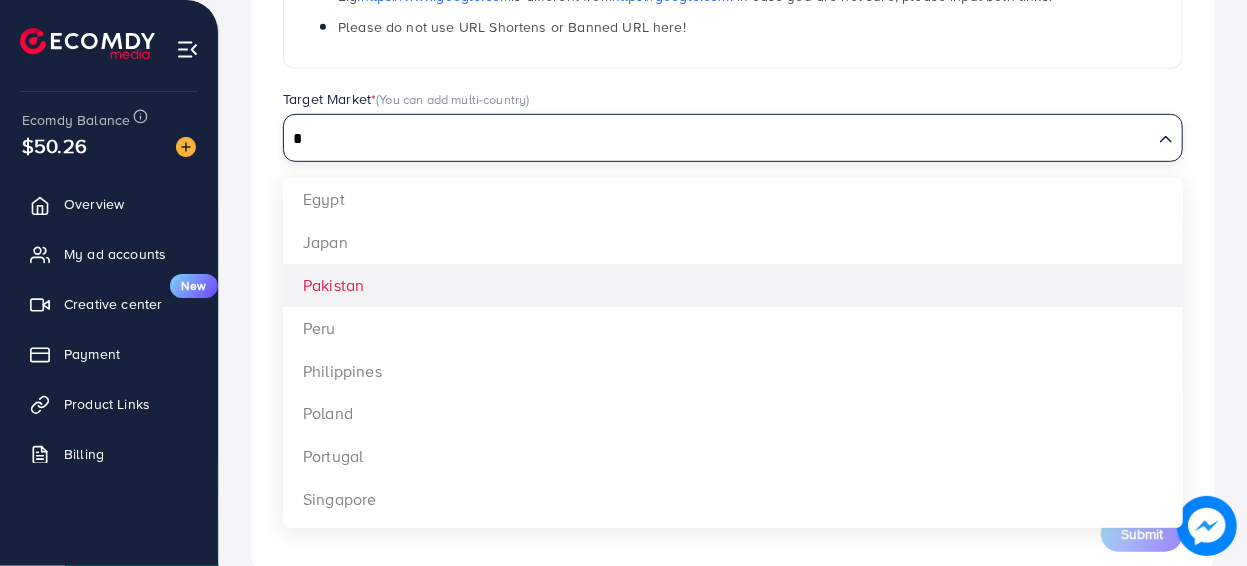 type on "*" 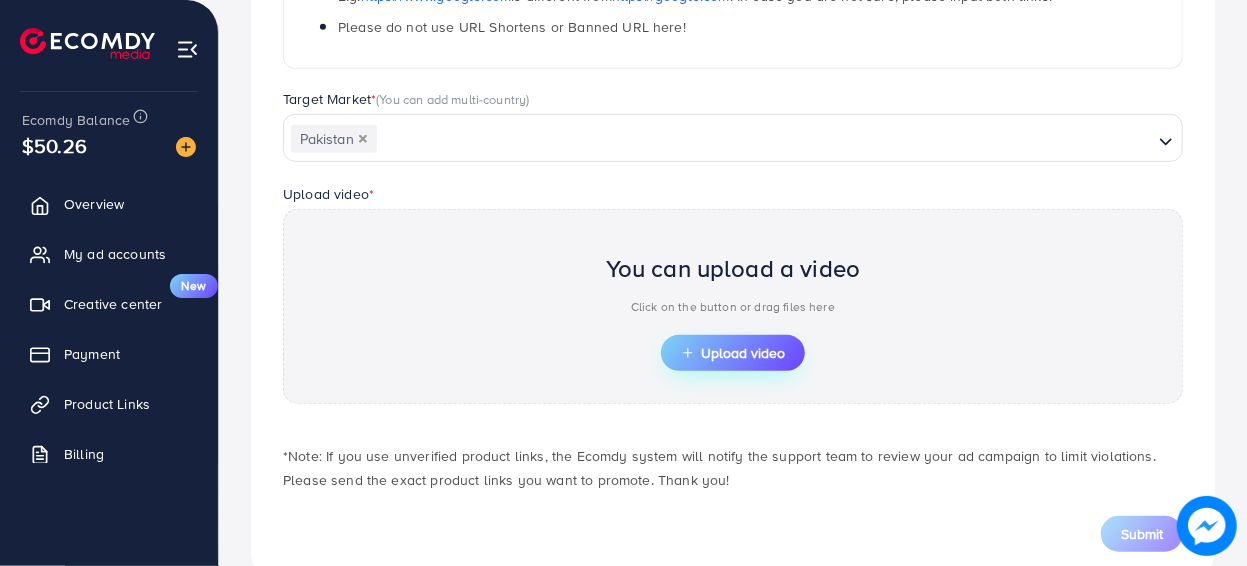 click on "Upload video" at bounding box center (733, 353) 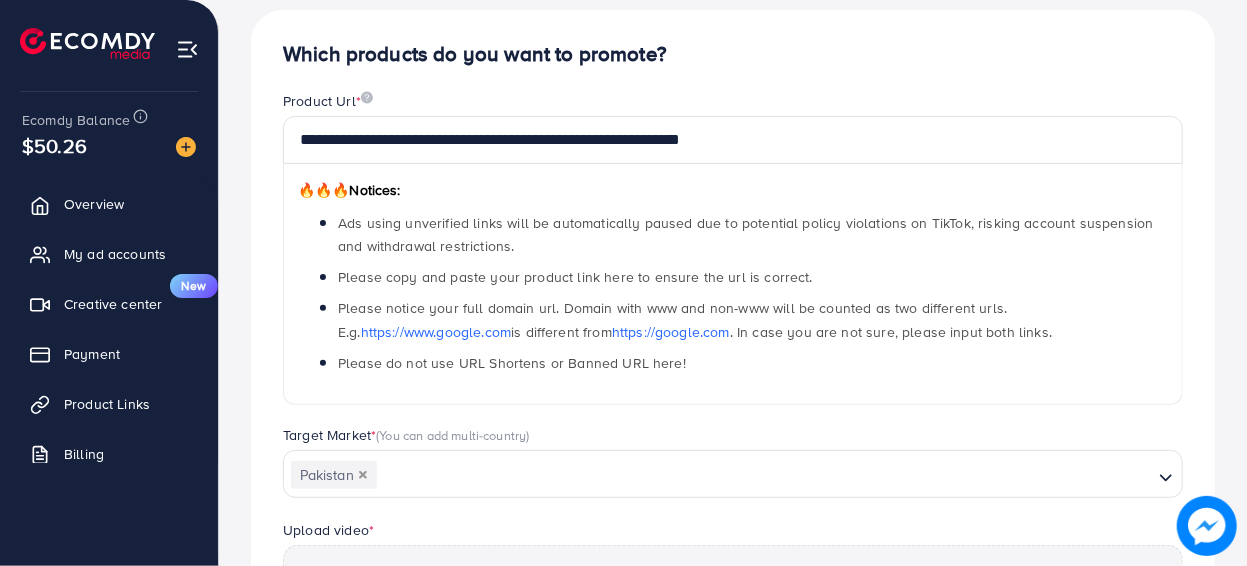 scroll, scrollTop: 0, scrollLeft: 0, axis: both 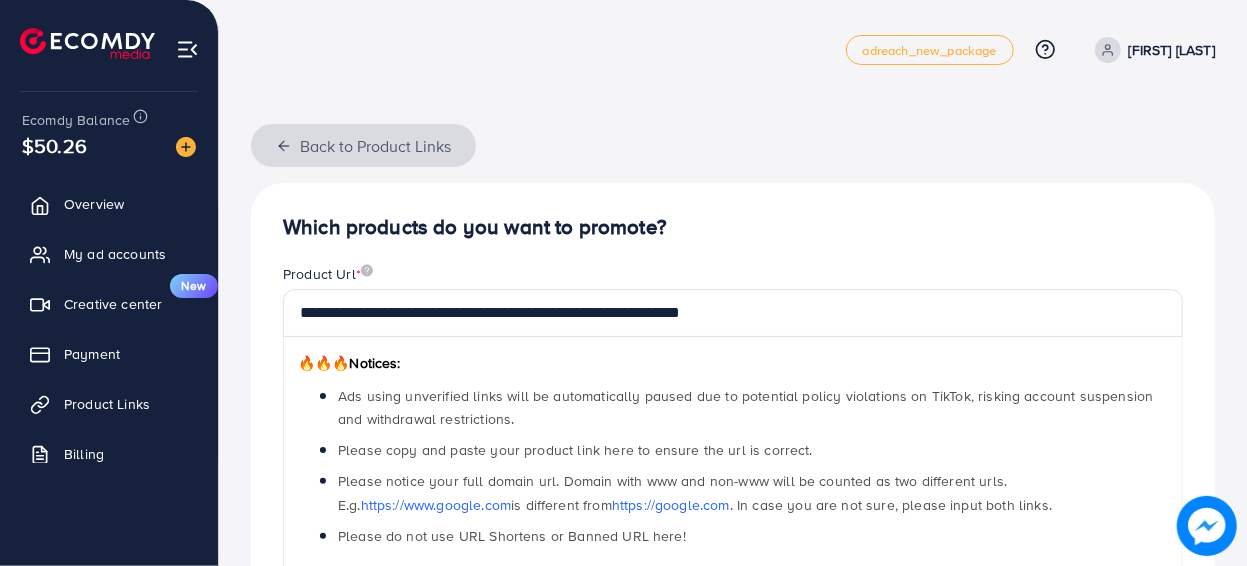 click 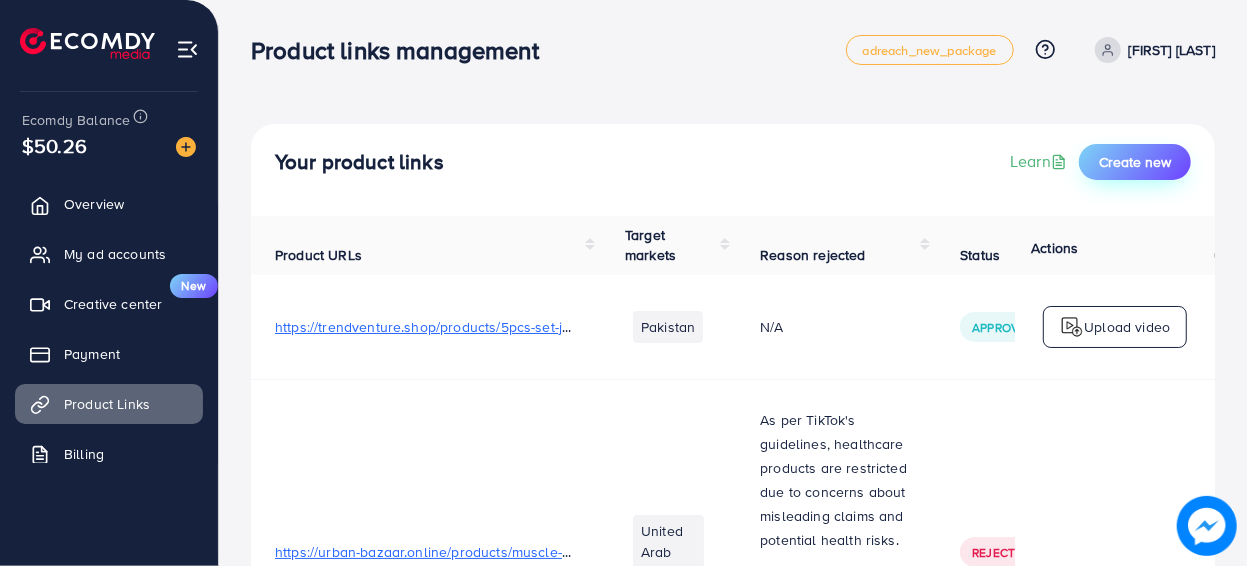 click on "Create new" at bounding box center [1135, 162] 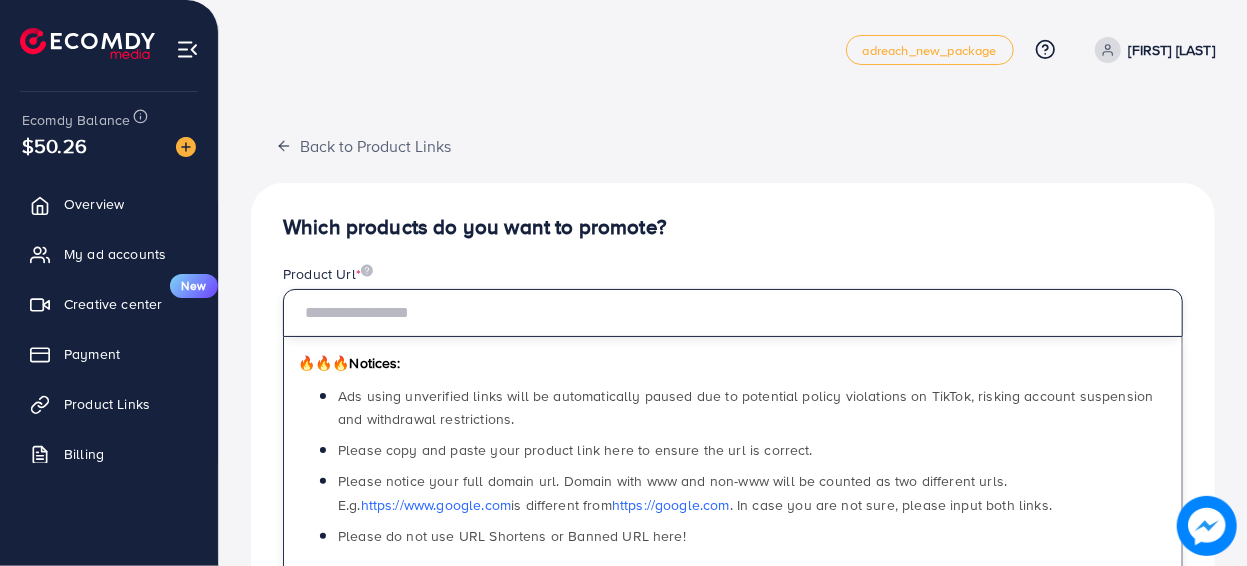 click at bounding box center (733, 313) 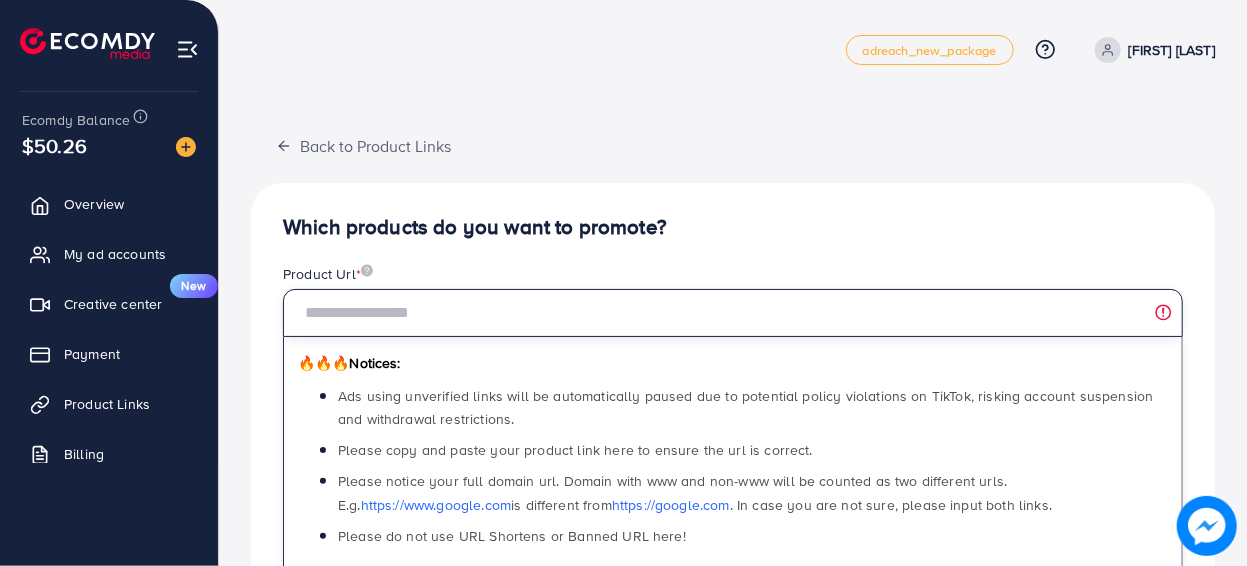 click at bounding box center [733, 313] 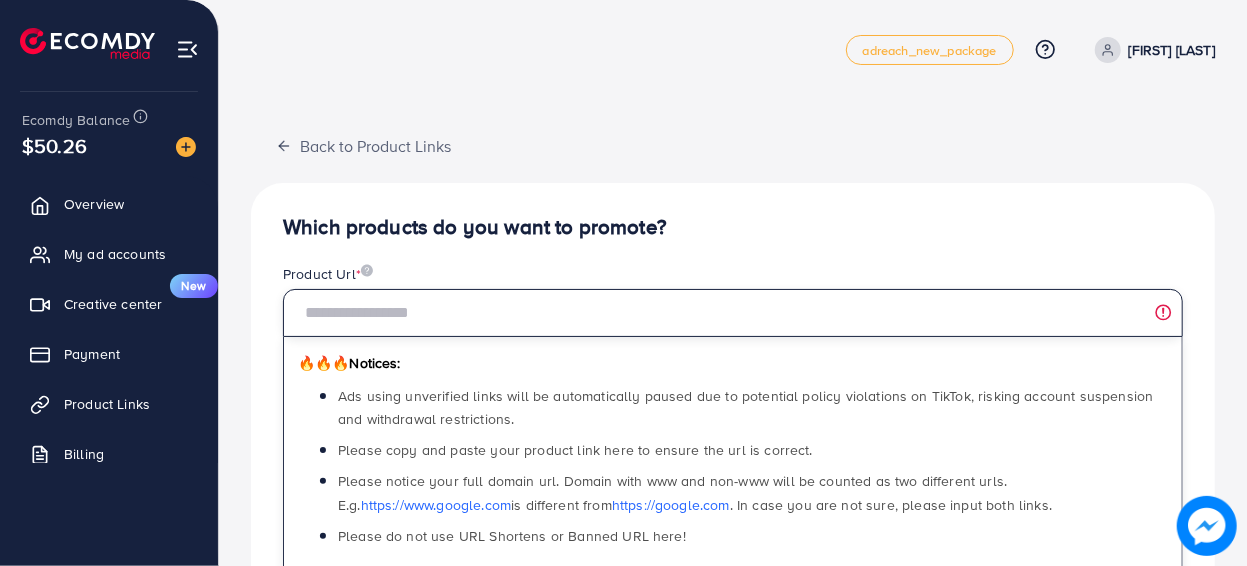 click at bounding box center [733, 313] 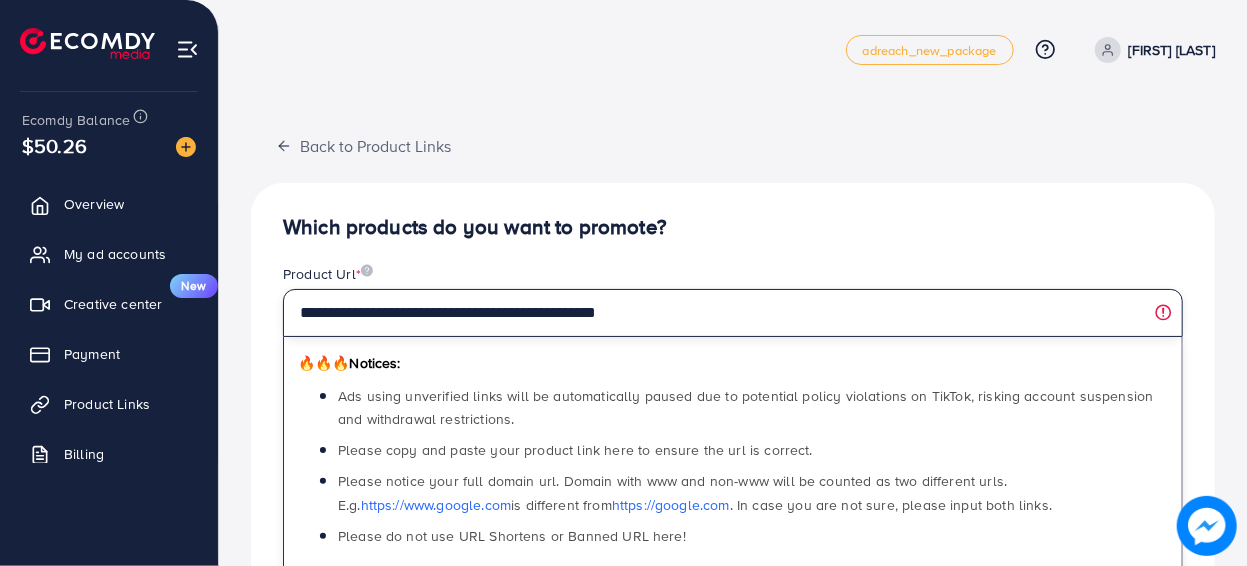 click on "**********" at bounding box center (733, 313) 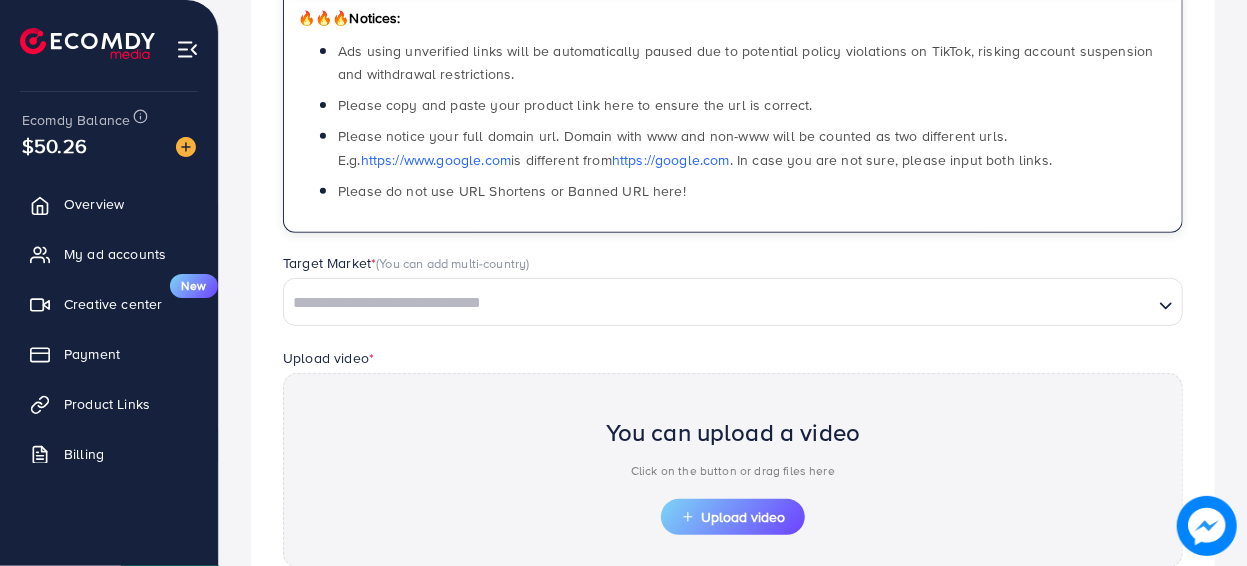 scroll, scrollTop: 334, scrollLeft: 0, axis: vertical 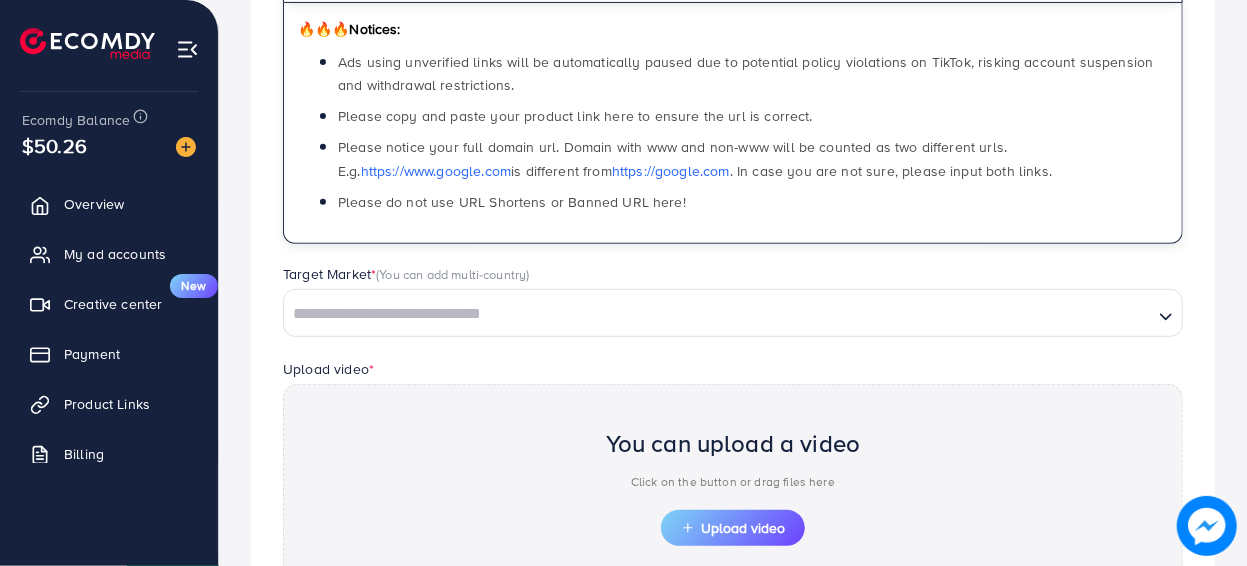 type on "**********" 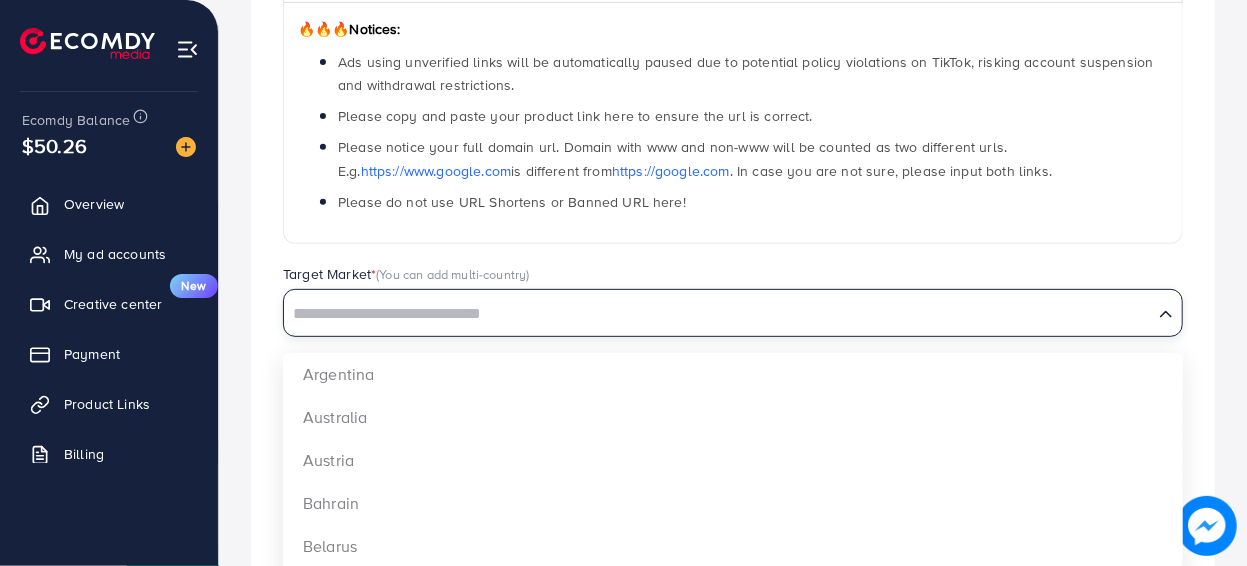 click at bounding box center (718, 314) 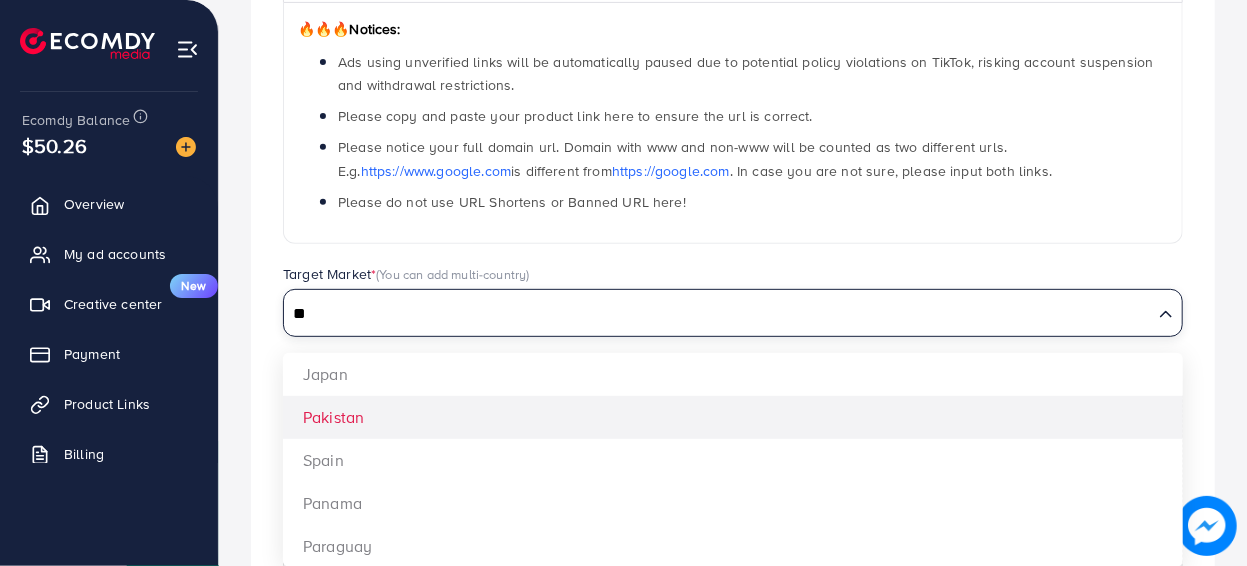 type on "**" 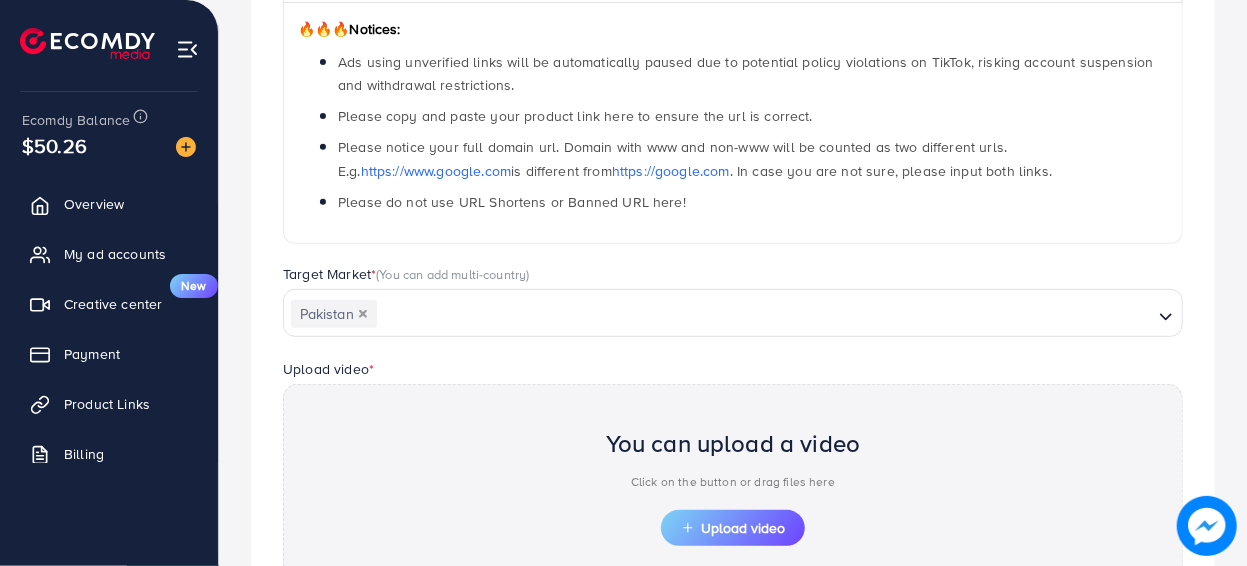 scroll, scrollTop: 509, scrollLeft: 0, axis: vertical 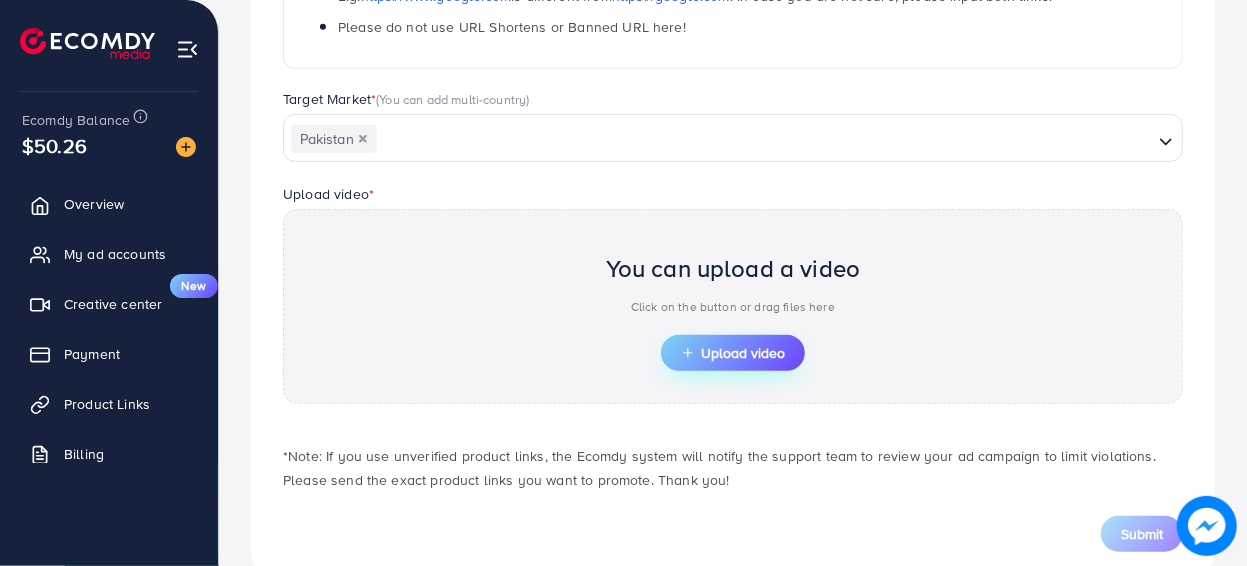 click on "Upload video" at bounding box center (733, 353) 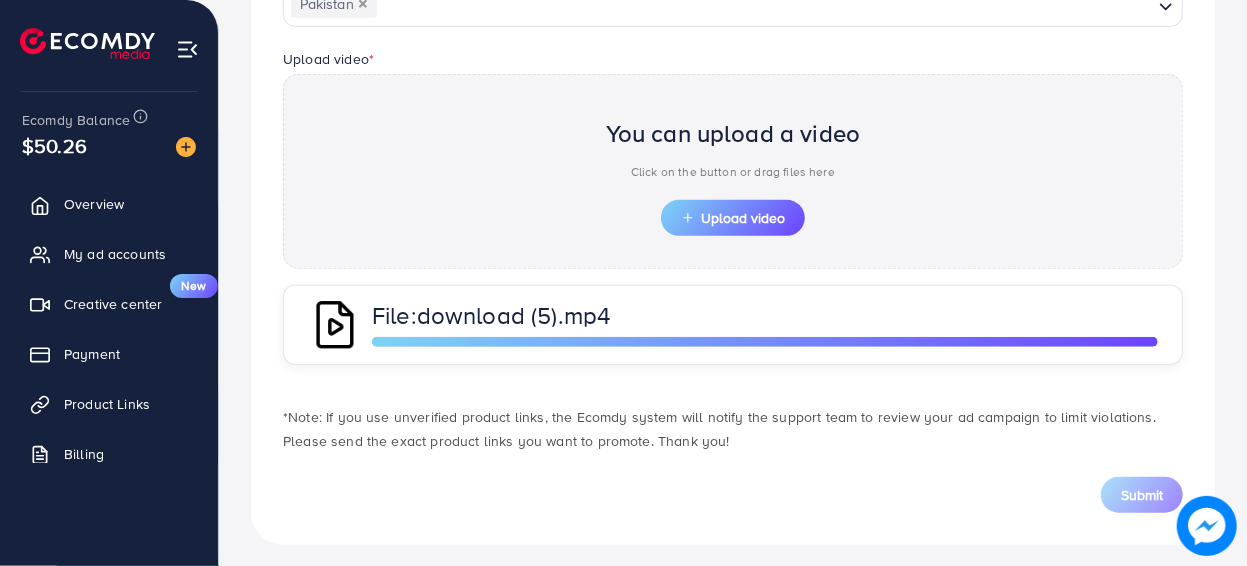 scroll, scrollTop: 651, scrollLeft: 0, axis: vertical 